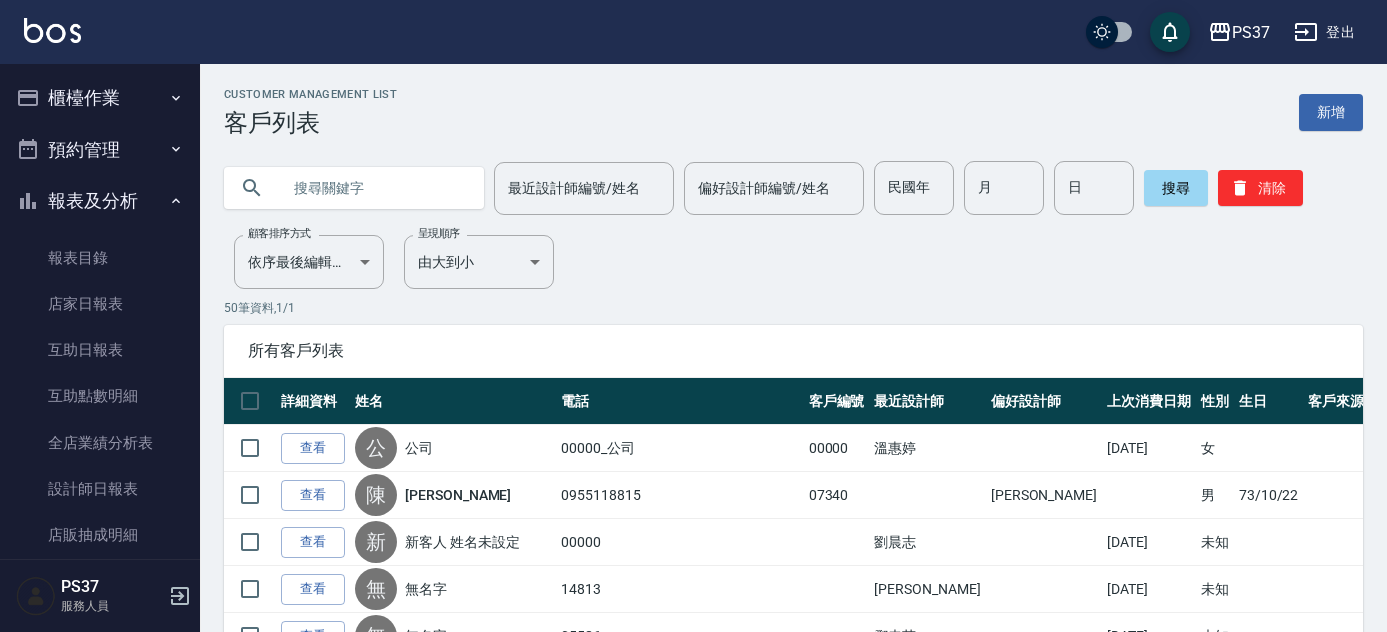 scroll, scrollTop: 0, scrollLeft: 0, axis: both 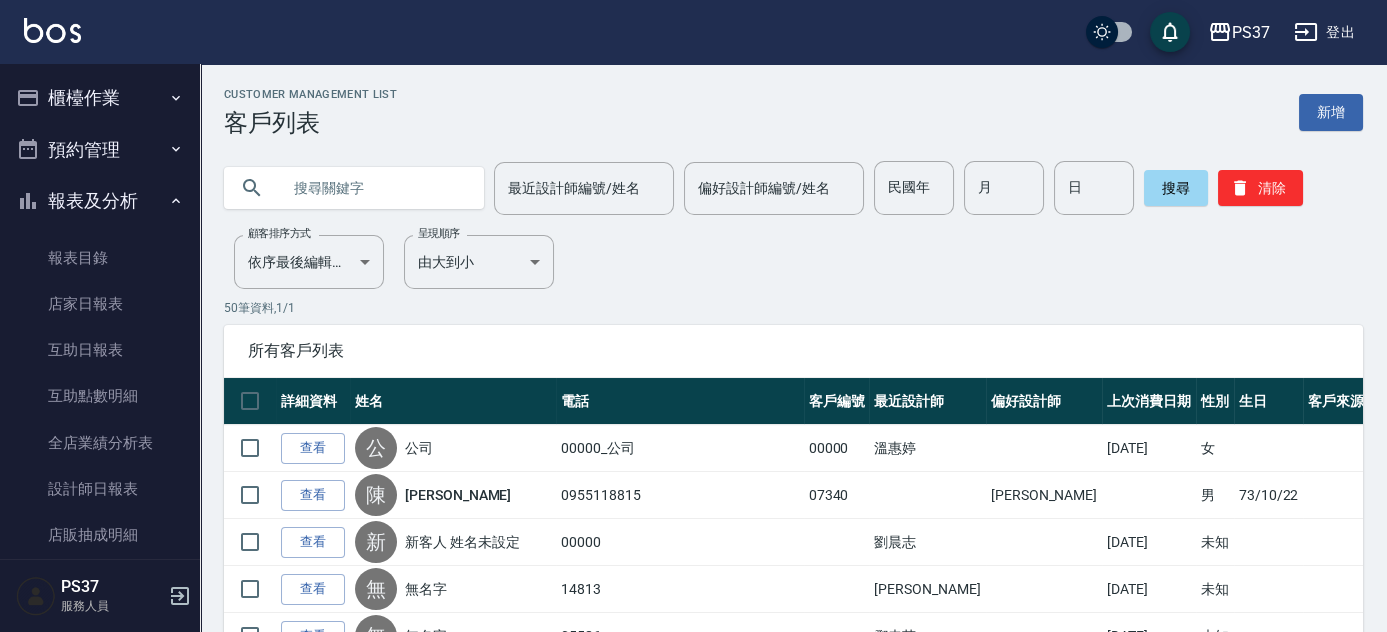 click on "櫃檯作業" at bounding box center [100, 98] 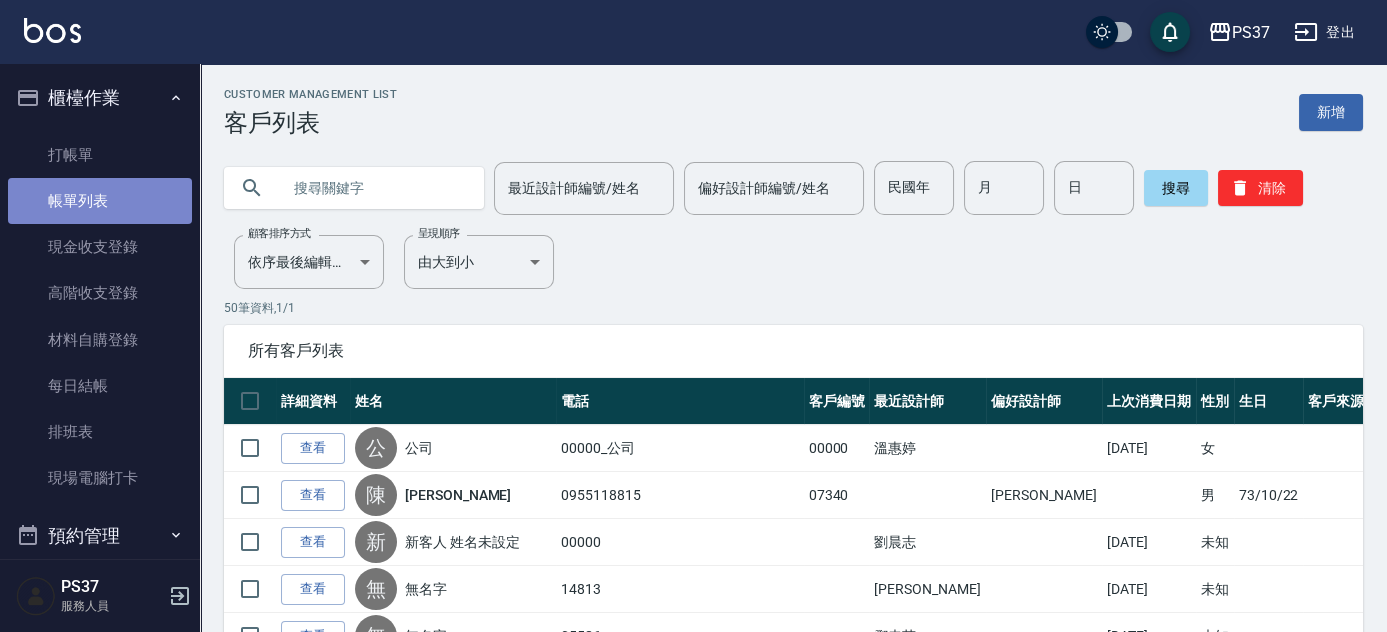 click on "帳單列表" at bounding box center [100, 201] 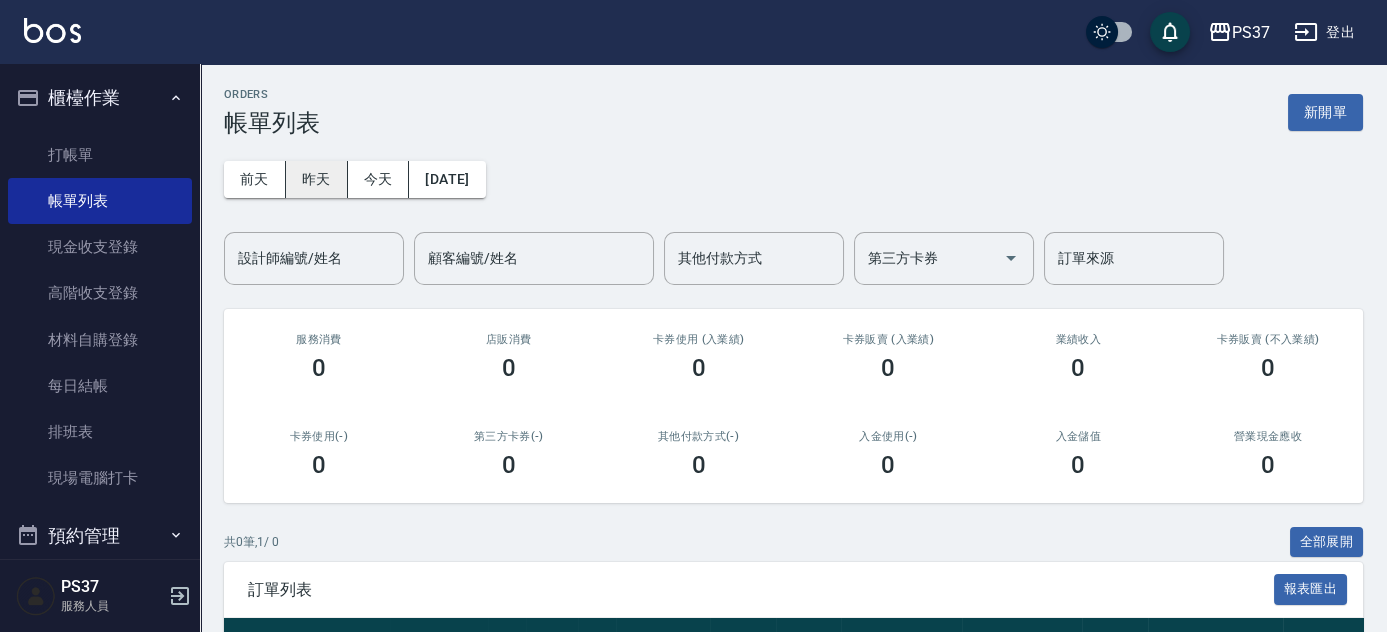 click on "昨天" at bounding box center (317, 179) 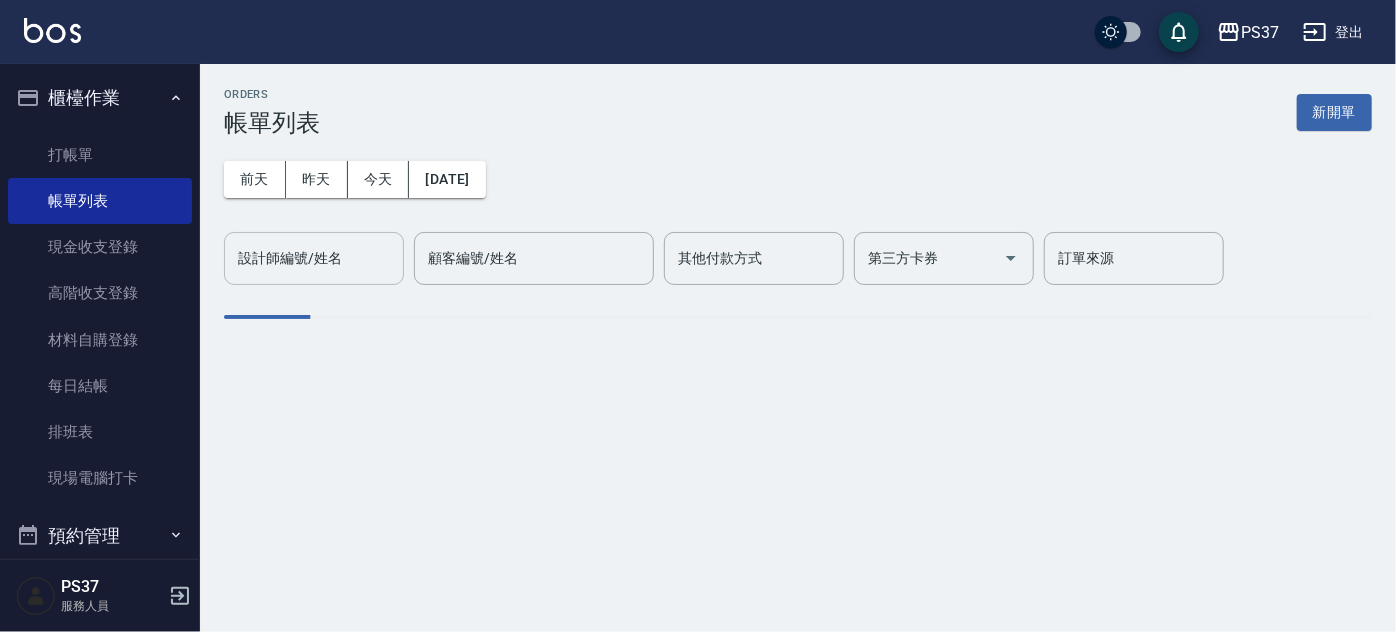 click on "設計師編號/姓名" at bounding box center (314, 258) 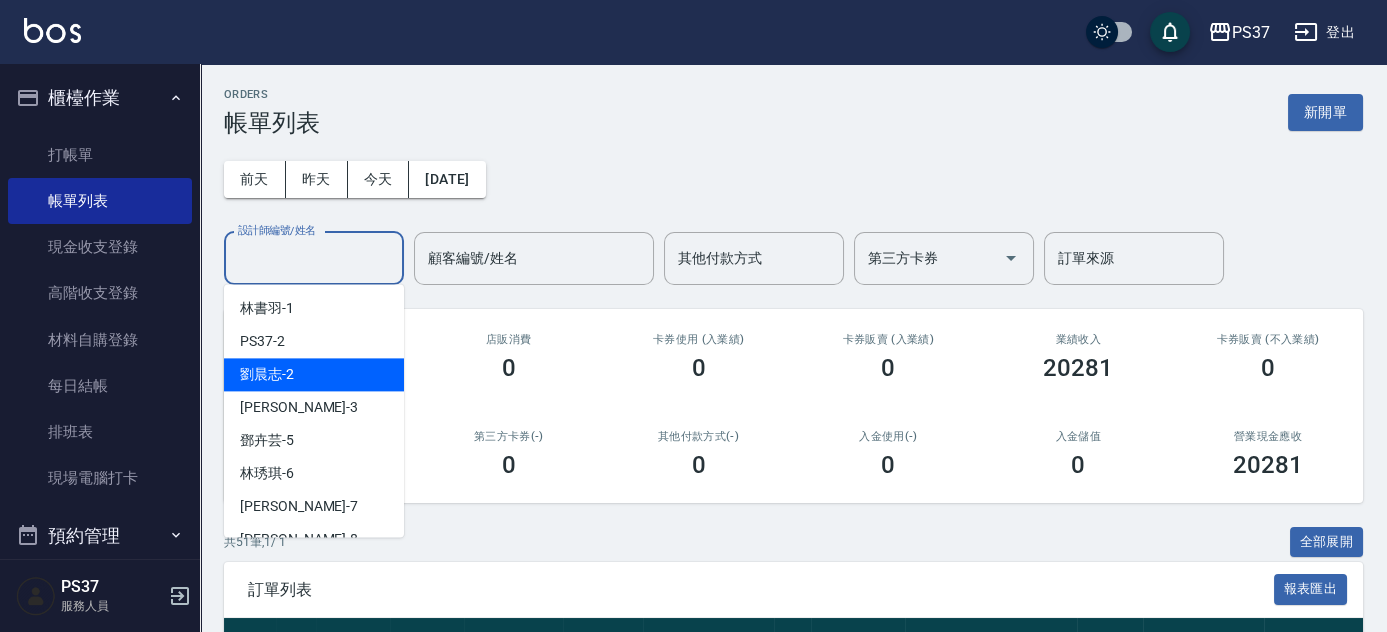 click on "[PERSON_NAME]-2" at bounding box center (314, 374) 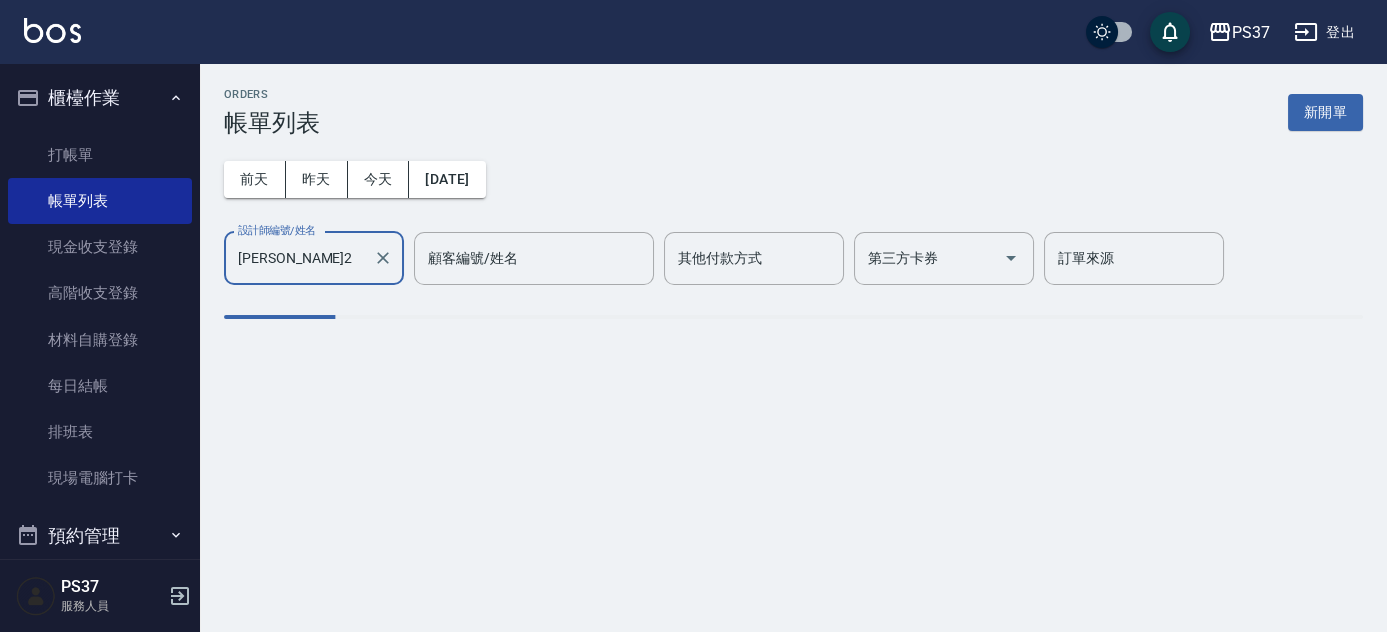type on "[PERSON_NAME]2" 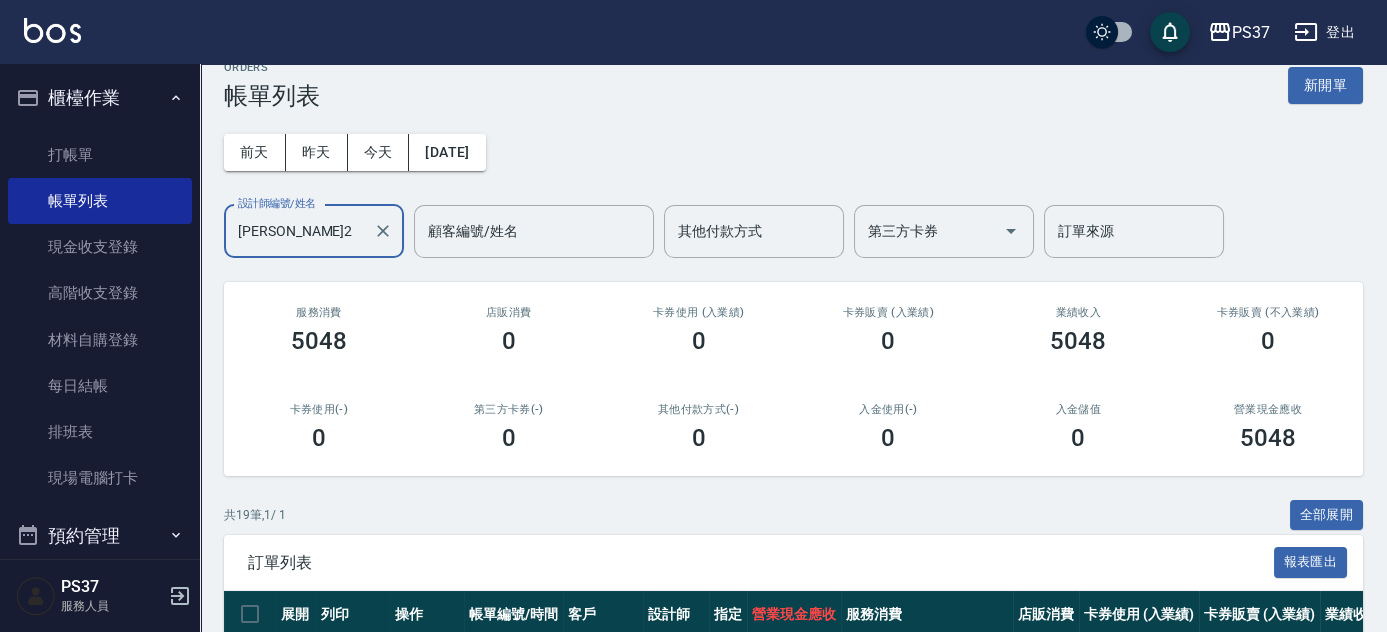 scroll, scrollTop: 0, scrollLeft: 0, axis: both 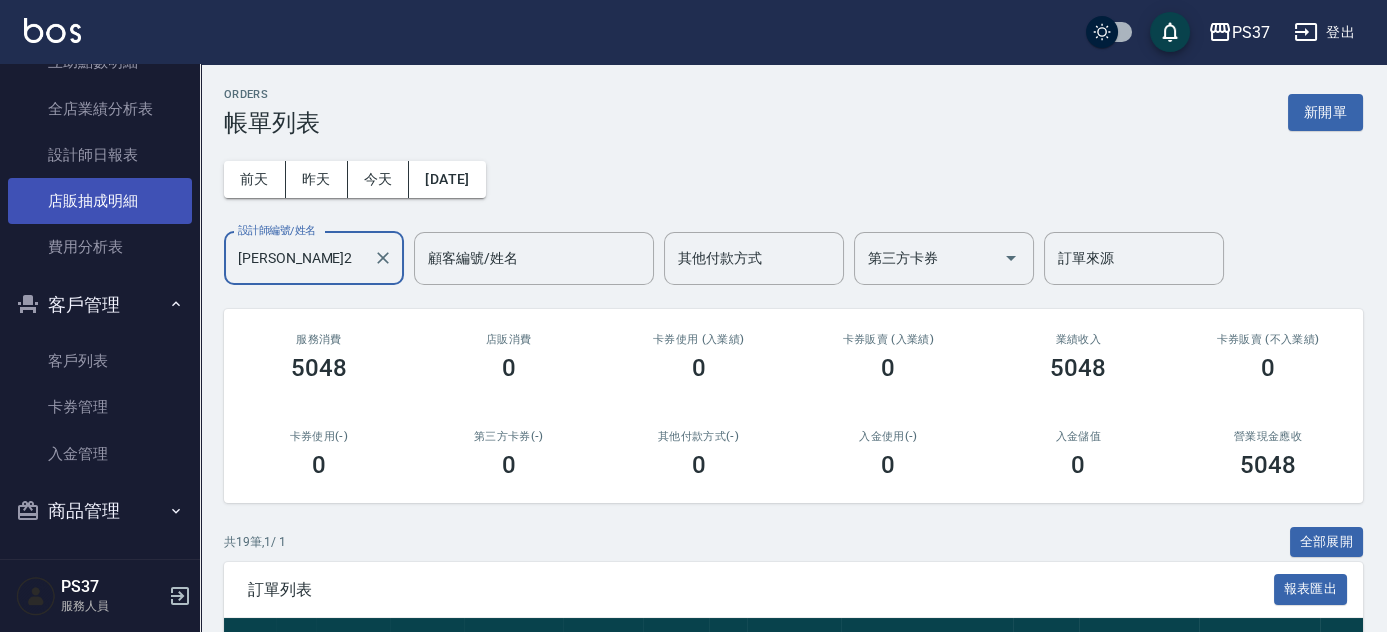 click on "店販抽成明細" at bounding box center (100, 201) 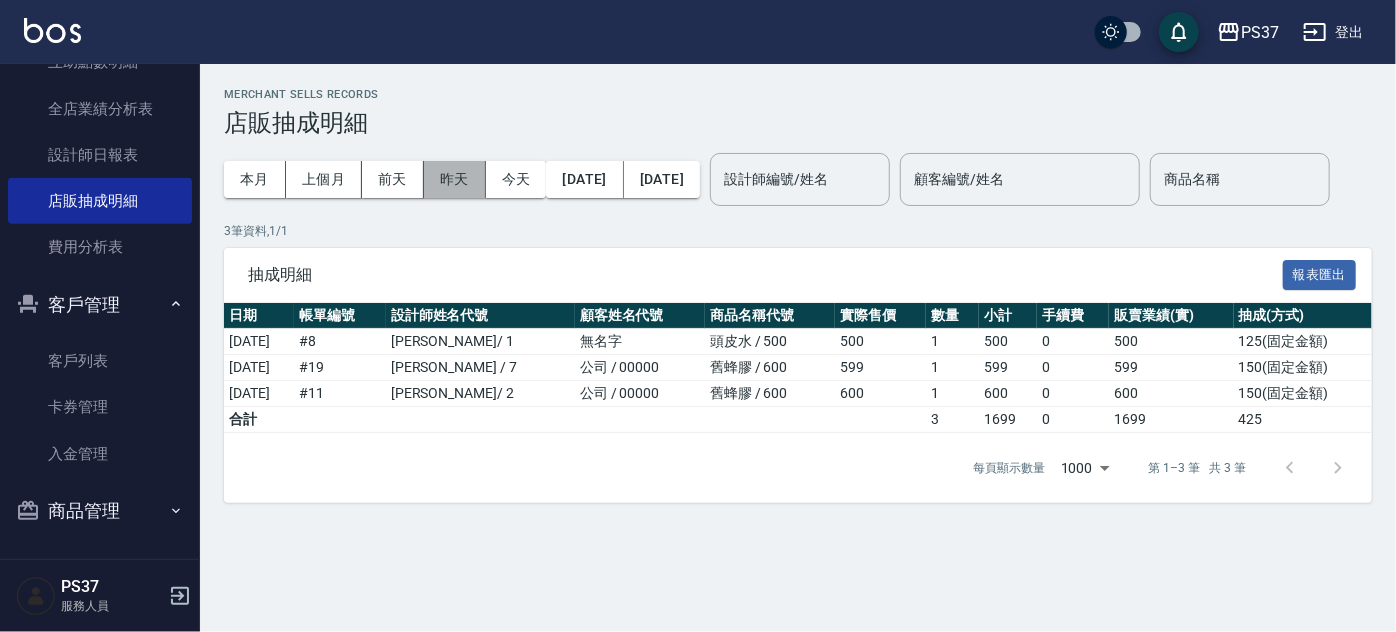 click on "昨天" at bounding box center [455, 179] 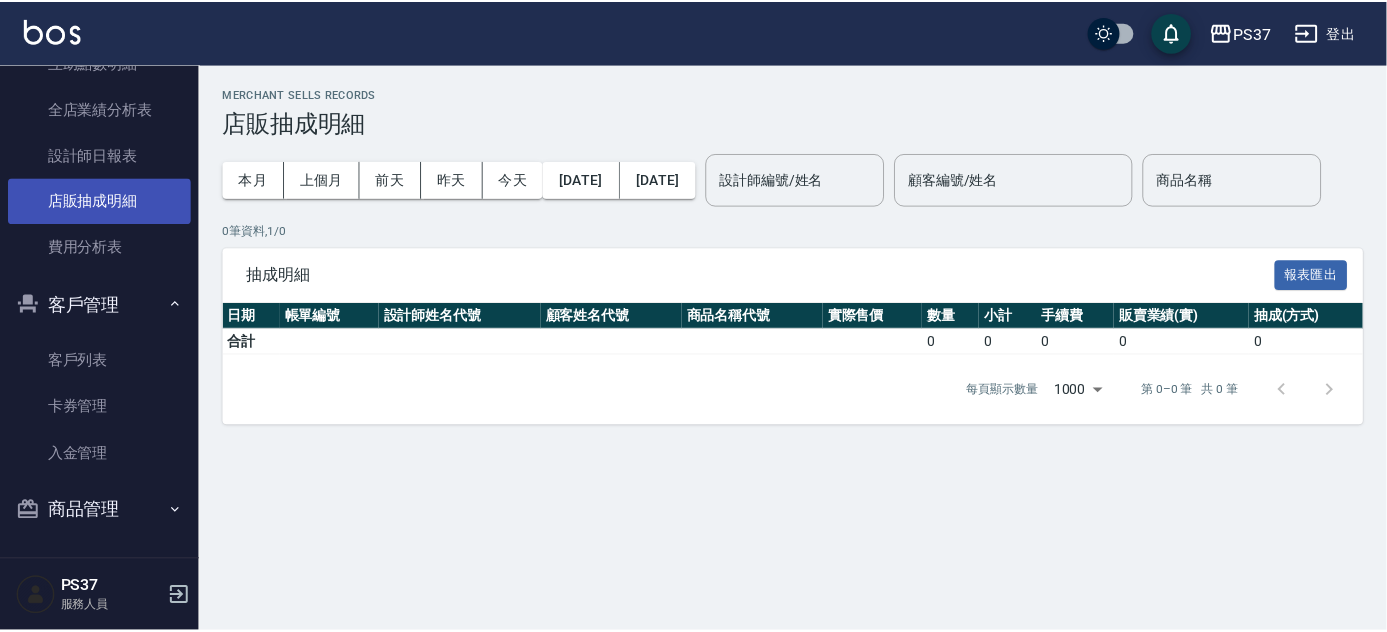 scroll, scrollTop: 448, scrollLeft: 0, axis: vertical 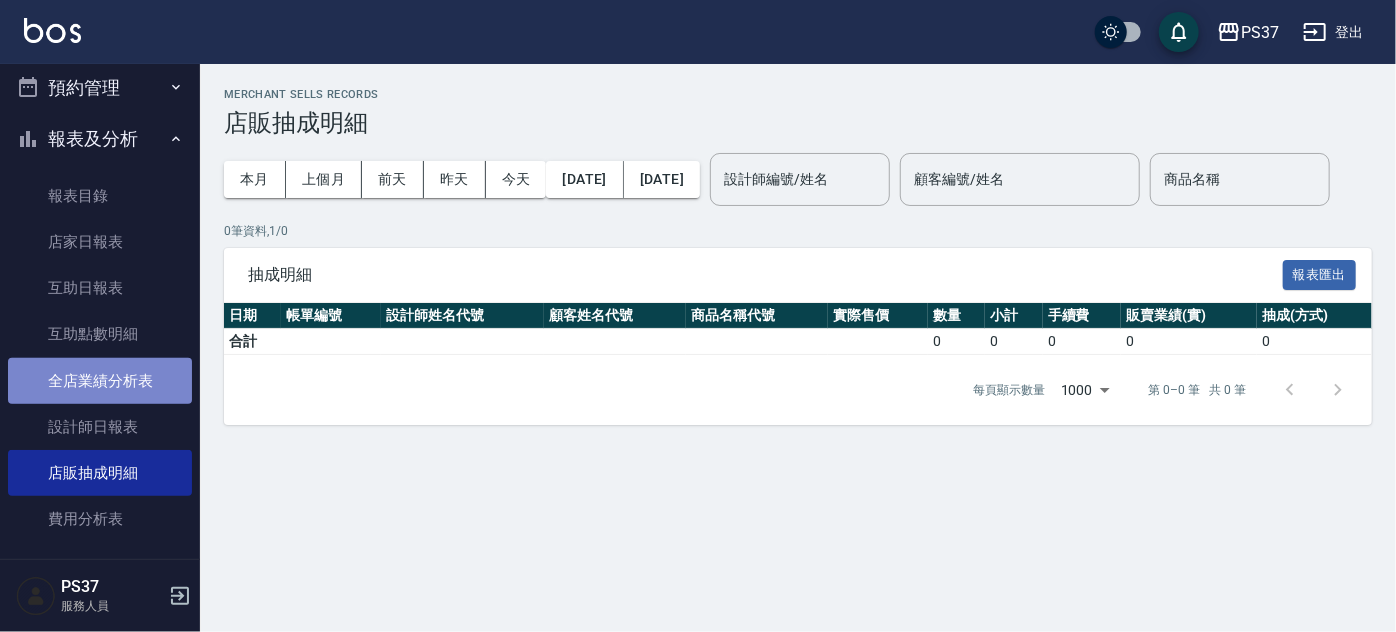 click on "全店業績分析表" at bounding box center [100, 381] 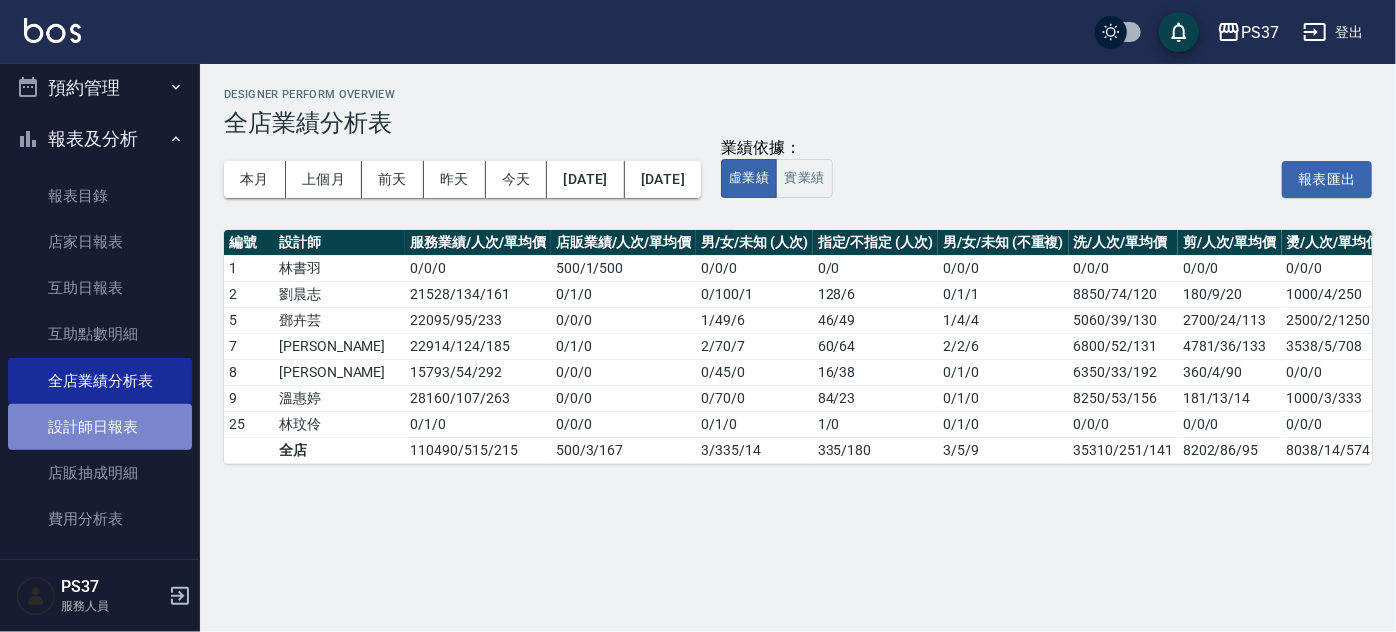 click on "設計師日報表" at bounding box center (100, 427) 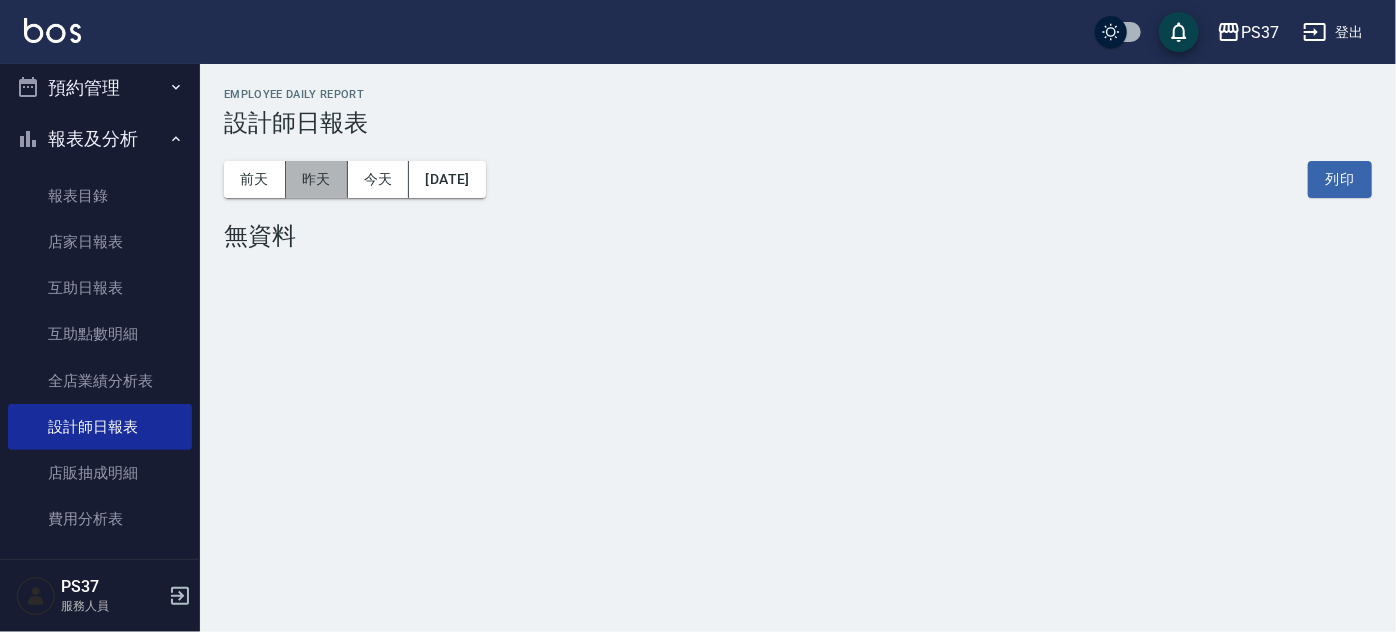 click on "昨天" at bounding box center [317, 179] 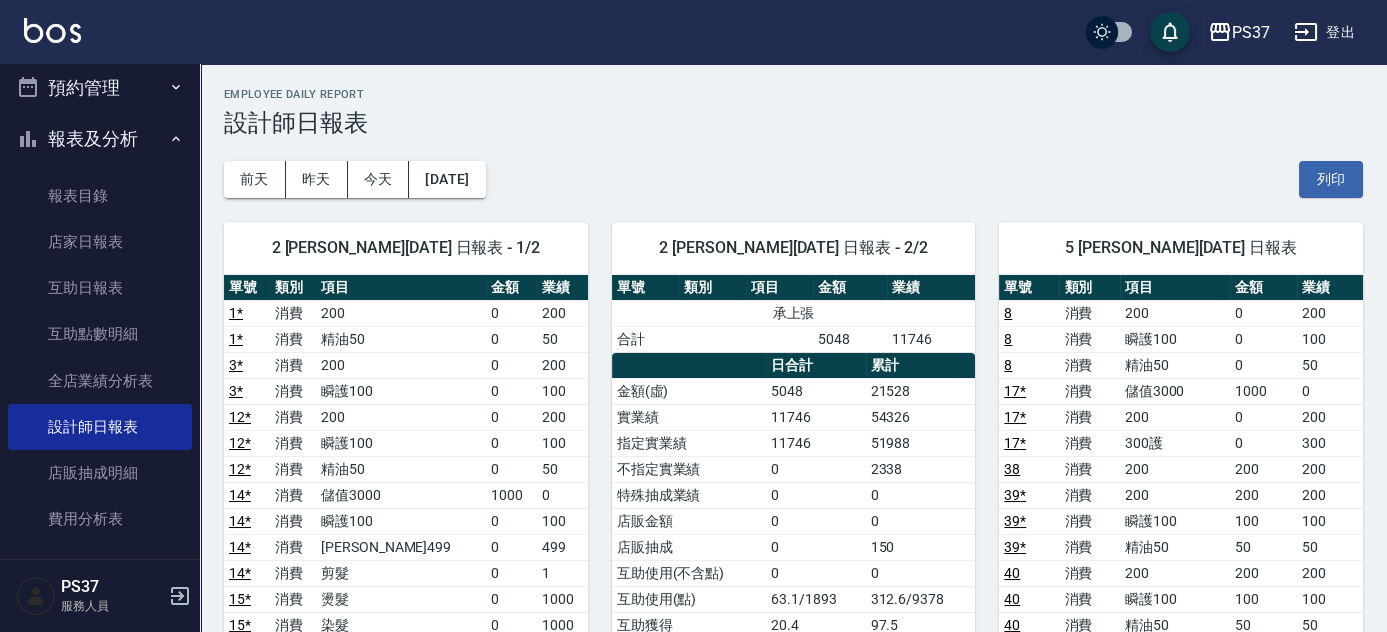 scroll, scrollTop: 0, scrollLeft: 0, axis: both 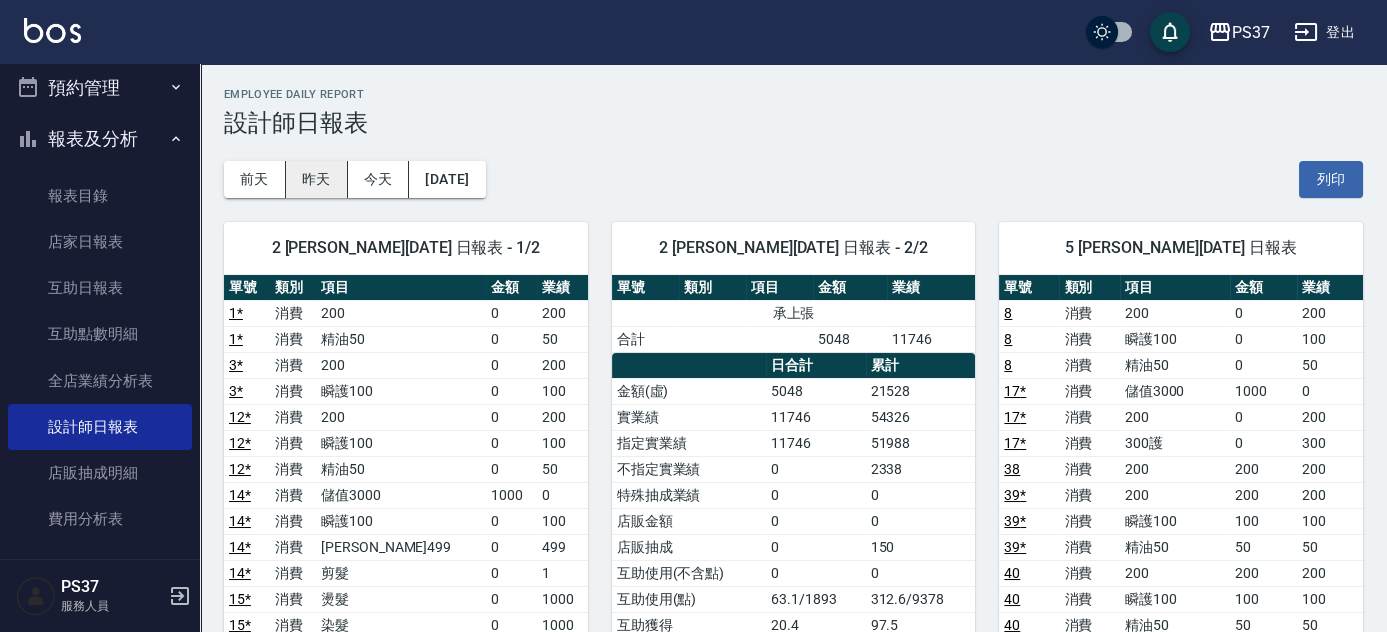 click on "昨天" at bounding box center [317, 179] 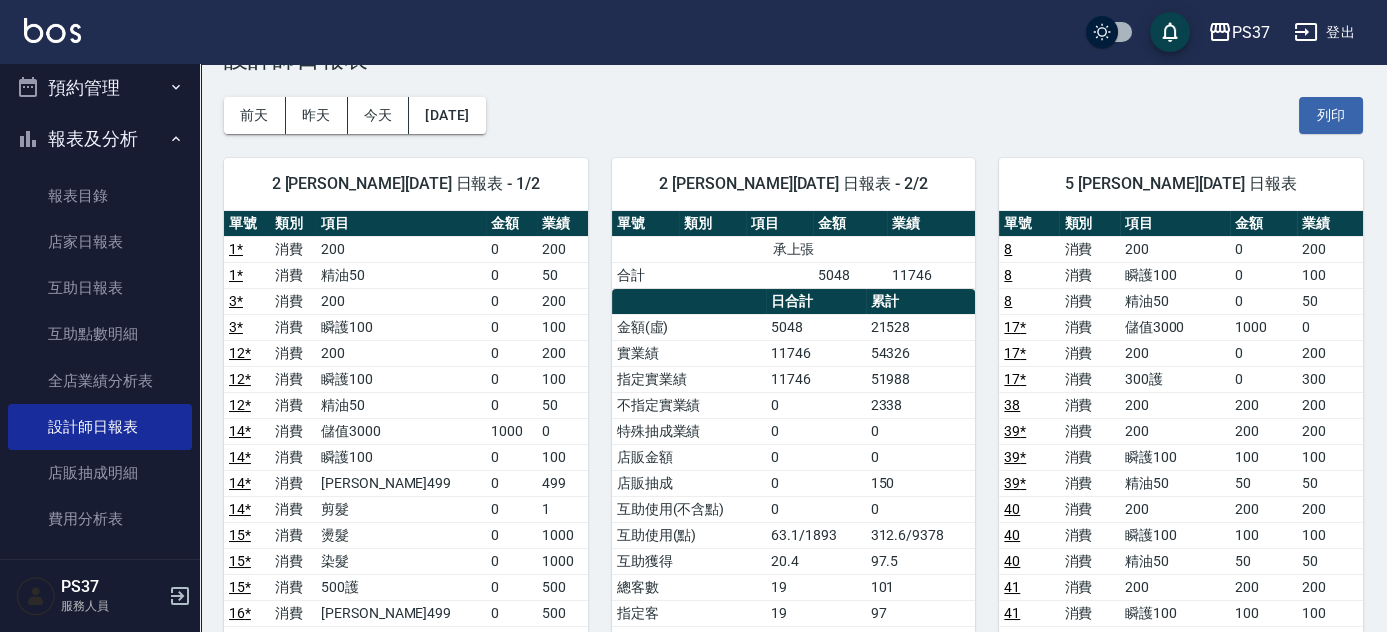 scroll, scrollTop: 0, scrollLeft: 0, axis: both 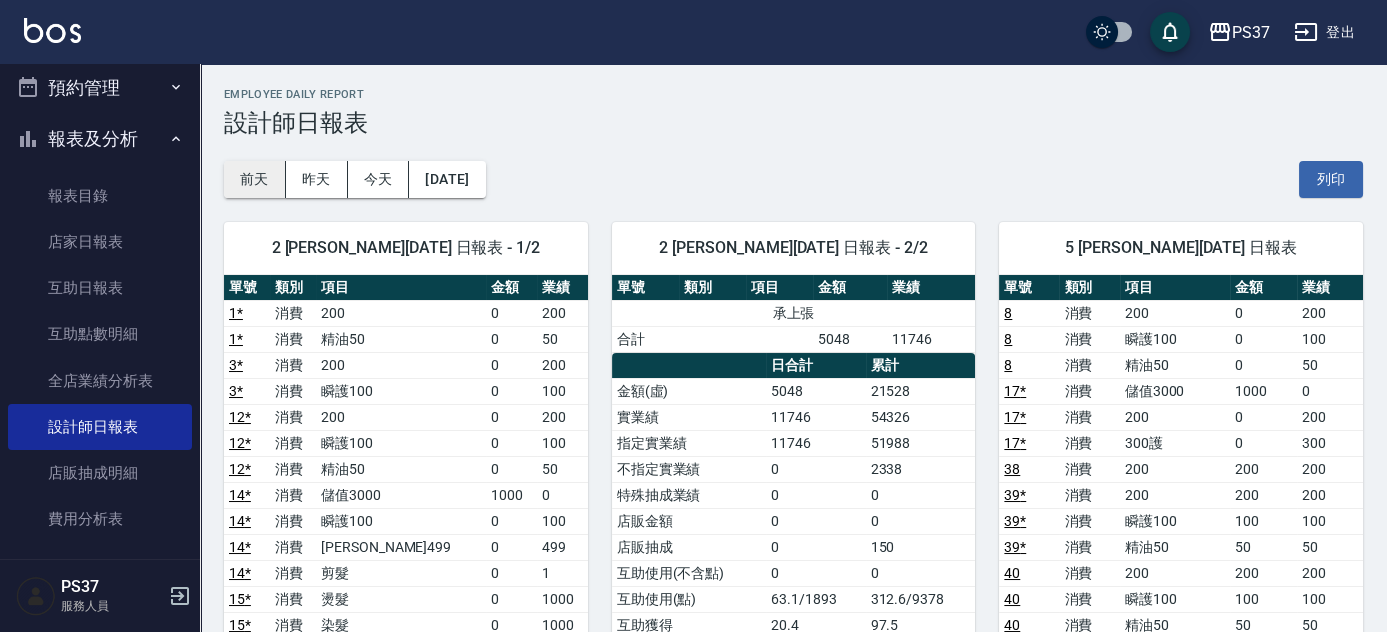click on "前天" at bounding box center [255, 179] 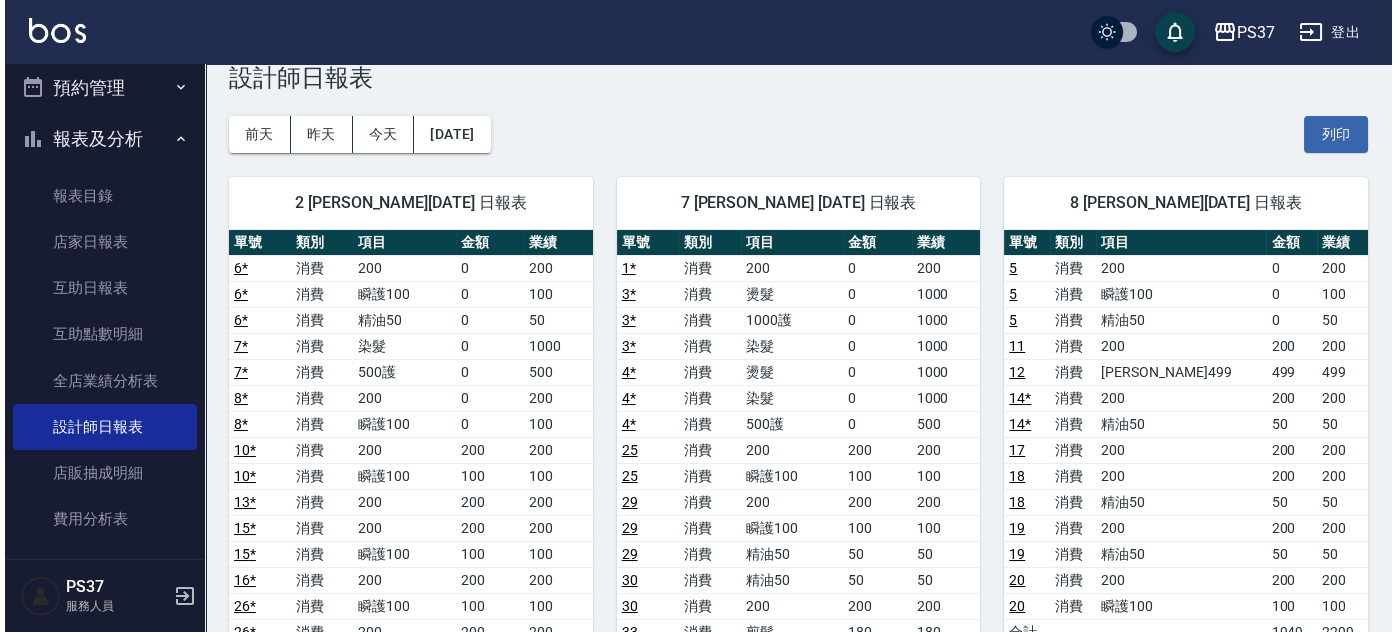 scroll, scrollTop: 0, scrollLeft: 0, axis: both 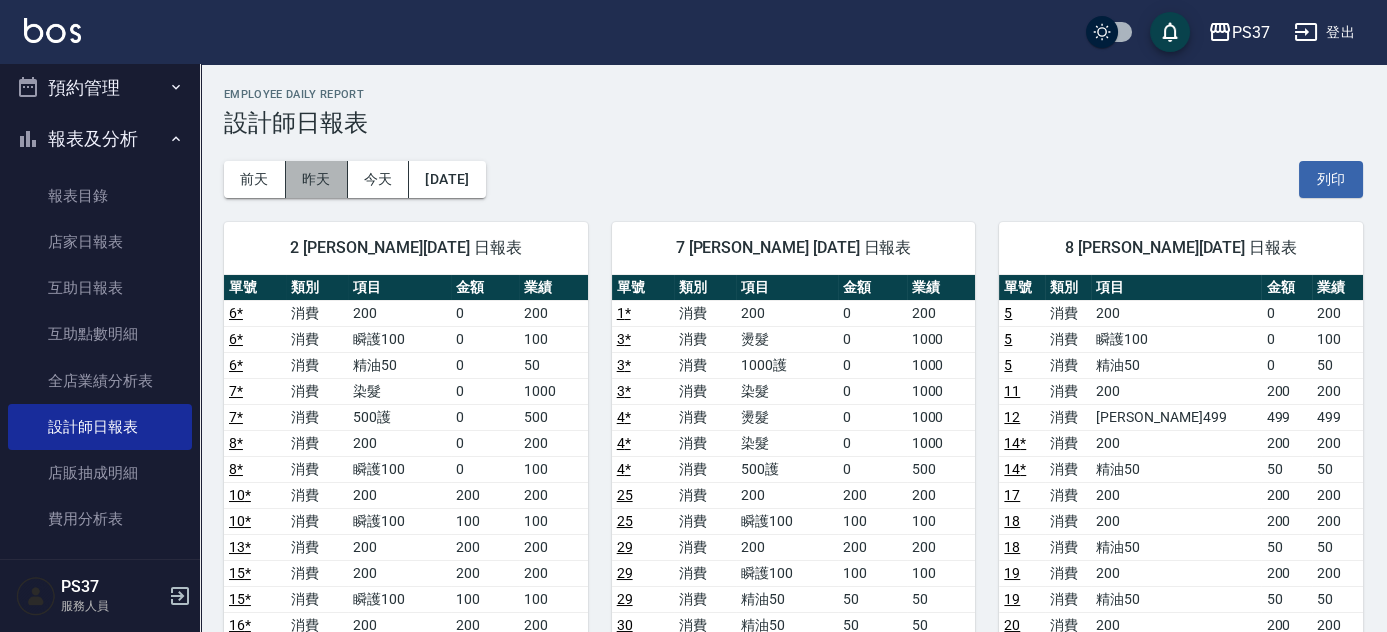 click on "昨天" at bounding box center [317, 179] 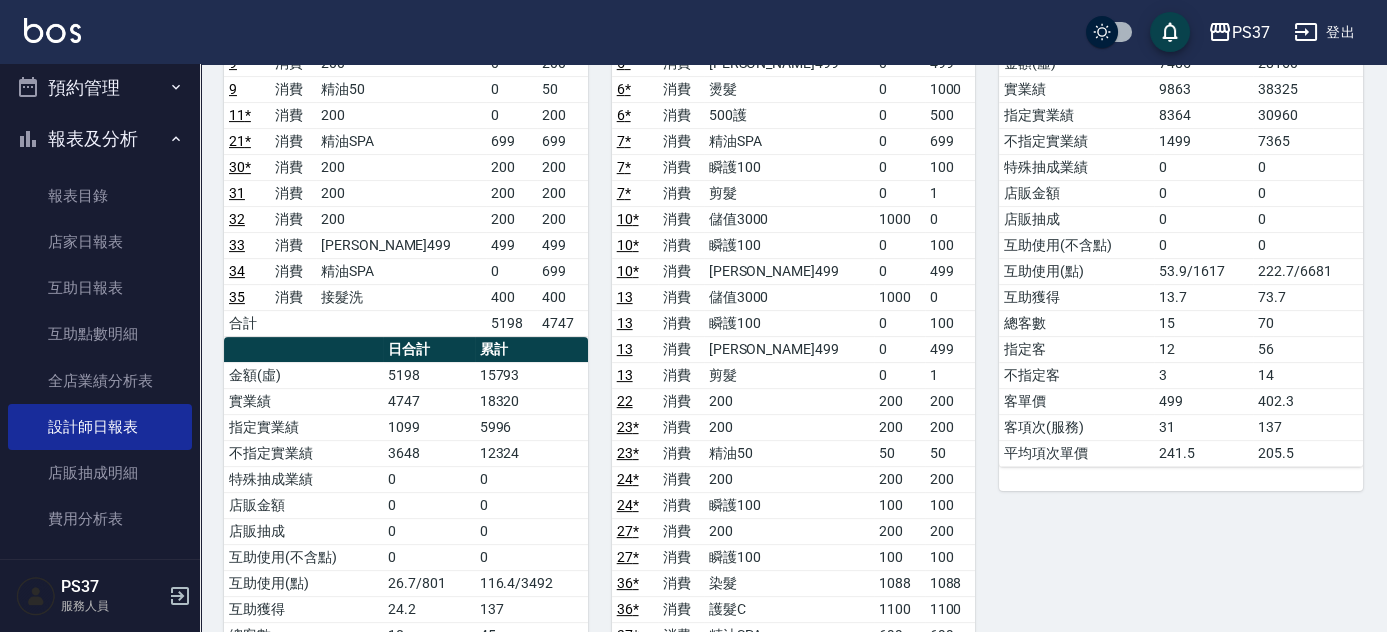 scroll, scrollTop: 1228, scrollLeft: 0, axis: vertical 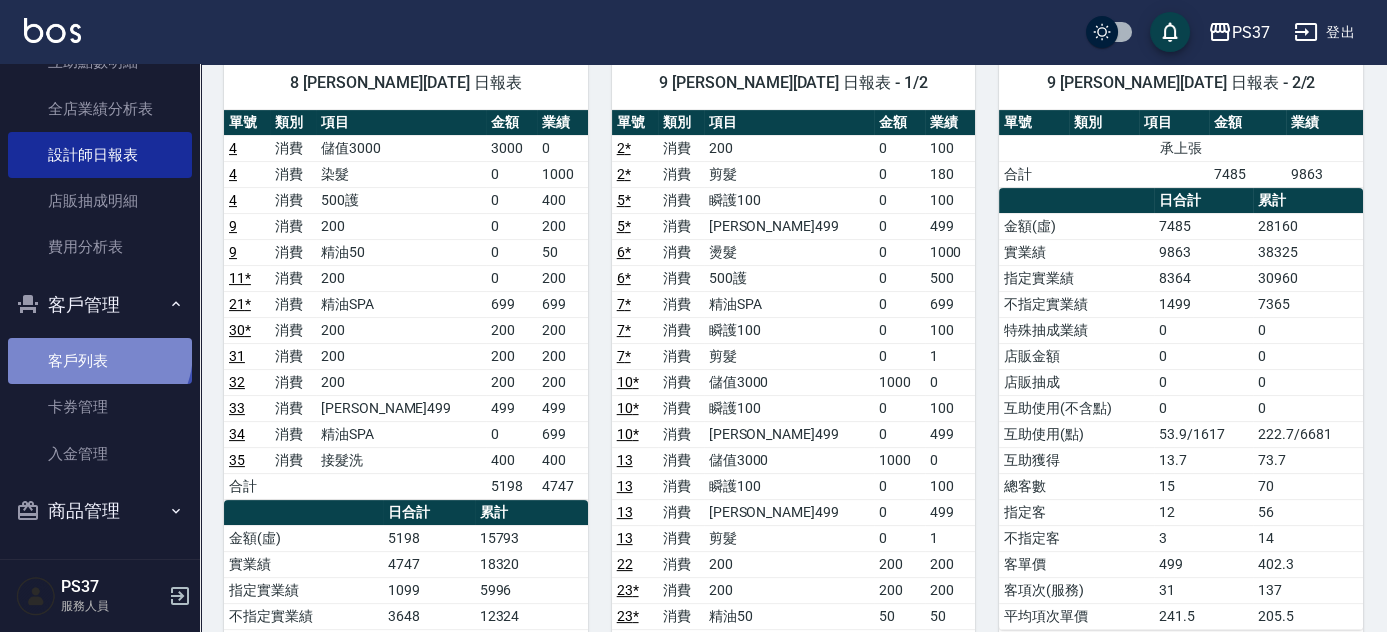 click on "客戶列表" at bounding box center (100, 361) 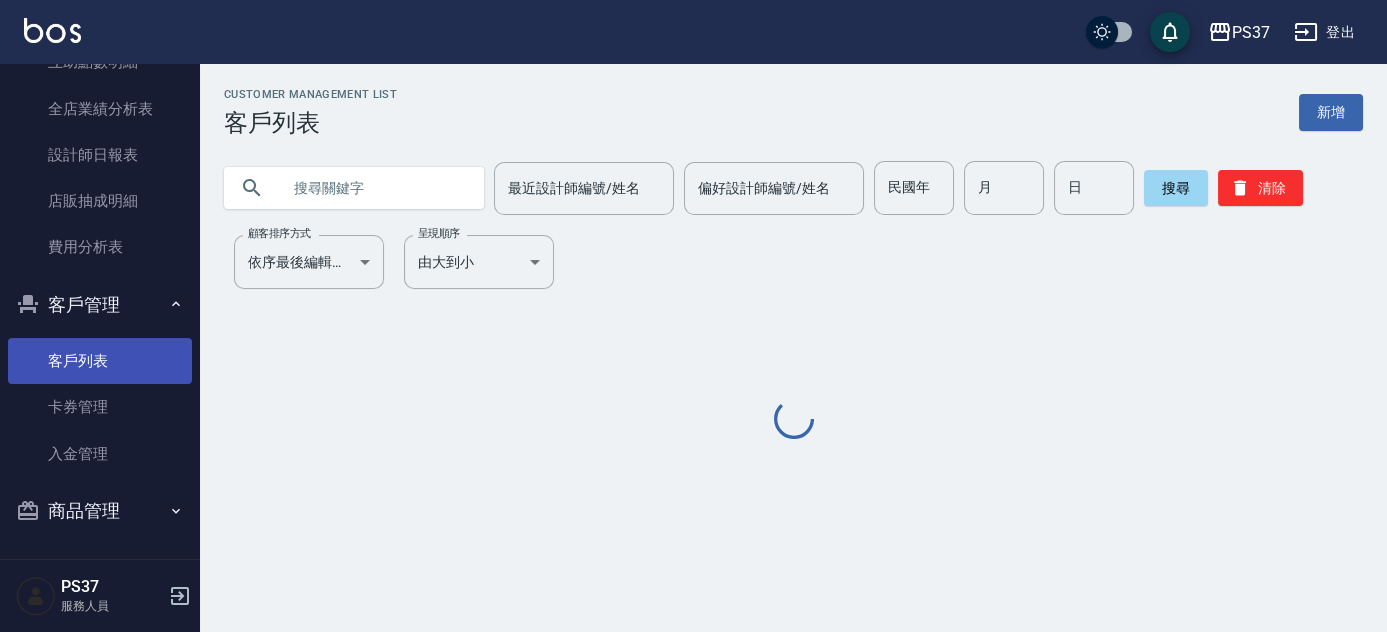 scroll, scrollTop: 0, scrollLeft: 0, axis: both 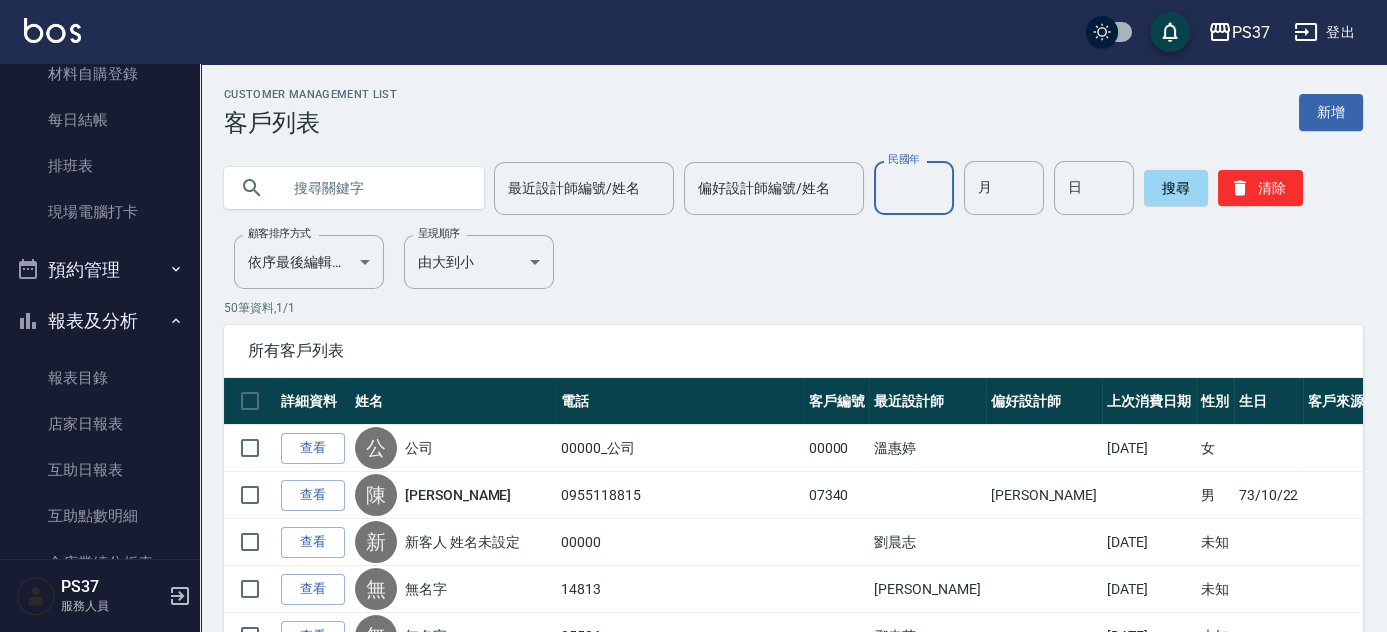 click on "民國年" at bounding box center [914, 188] 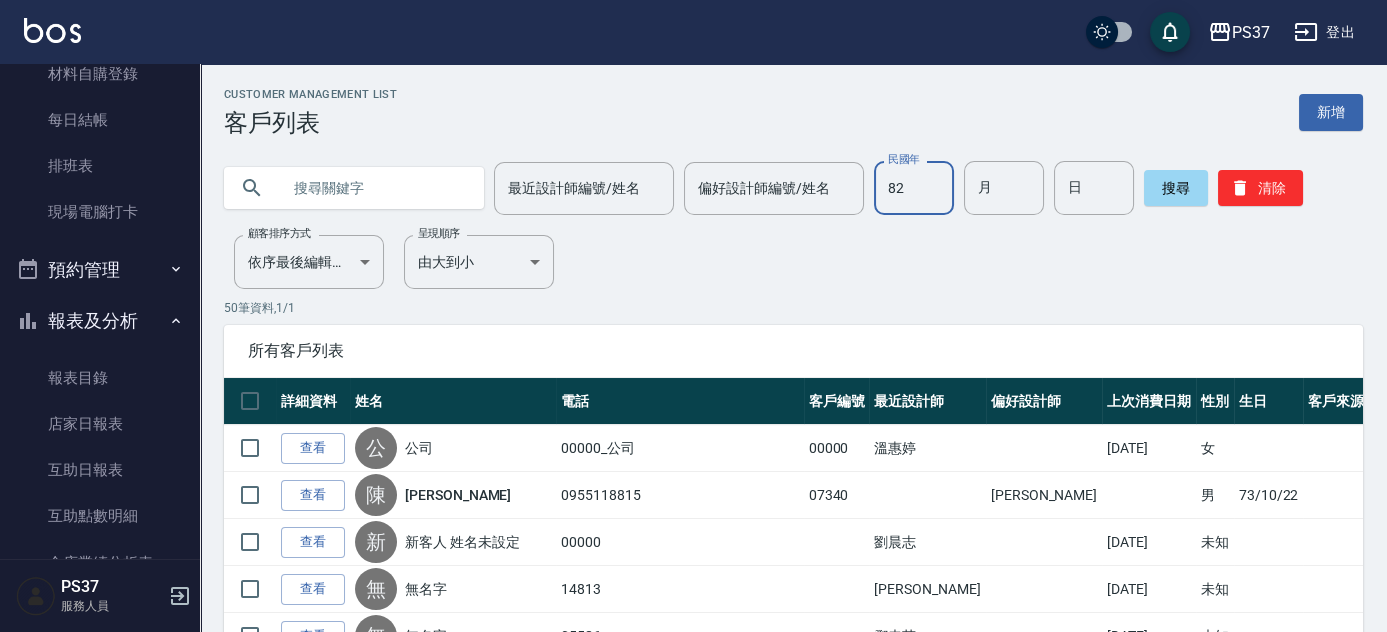 type on "82" 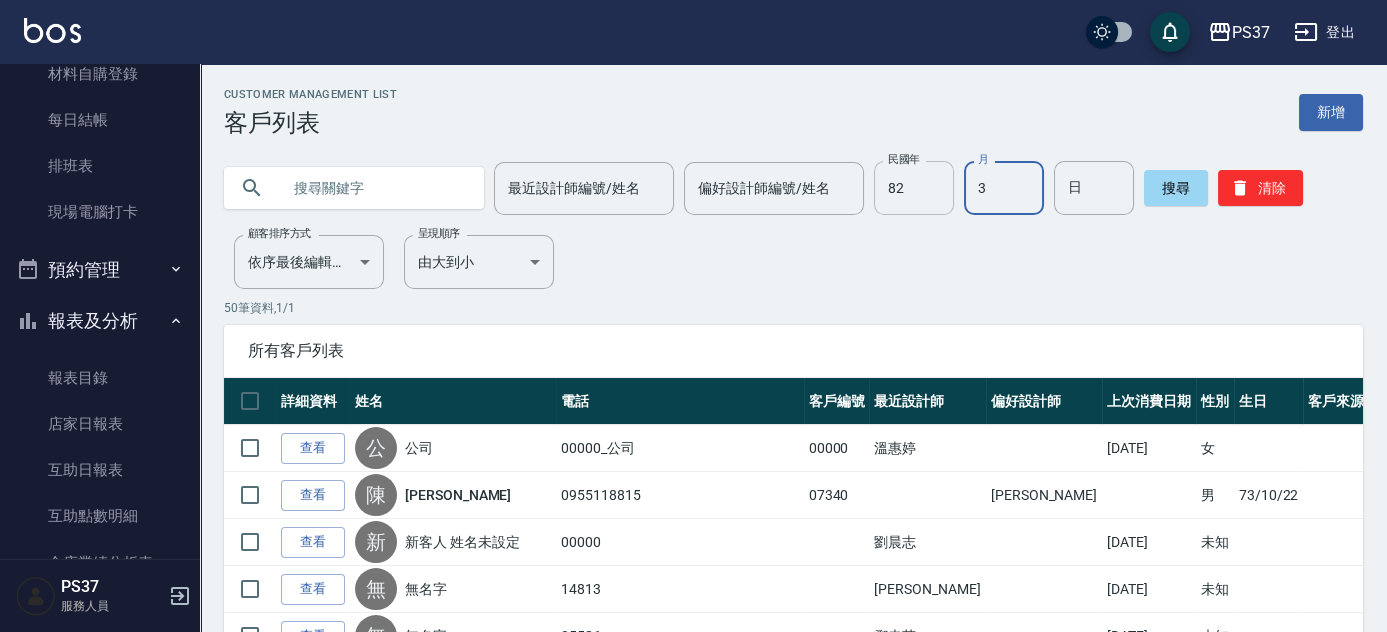 type on "3" 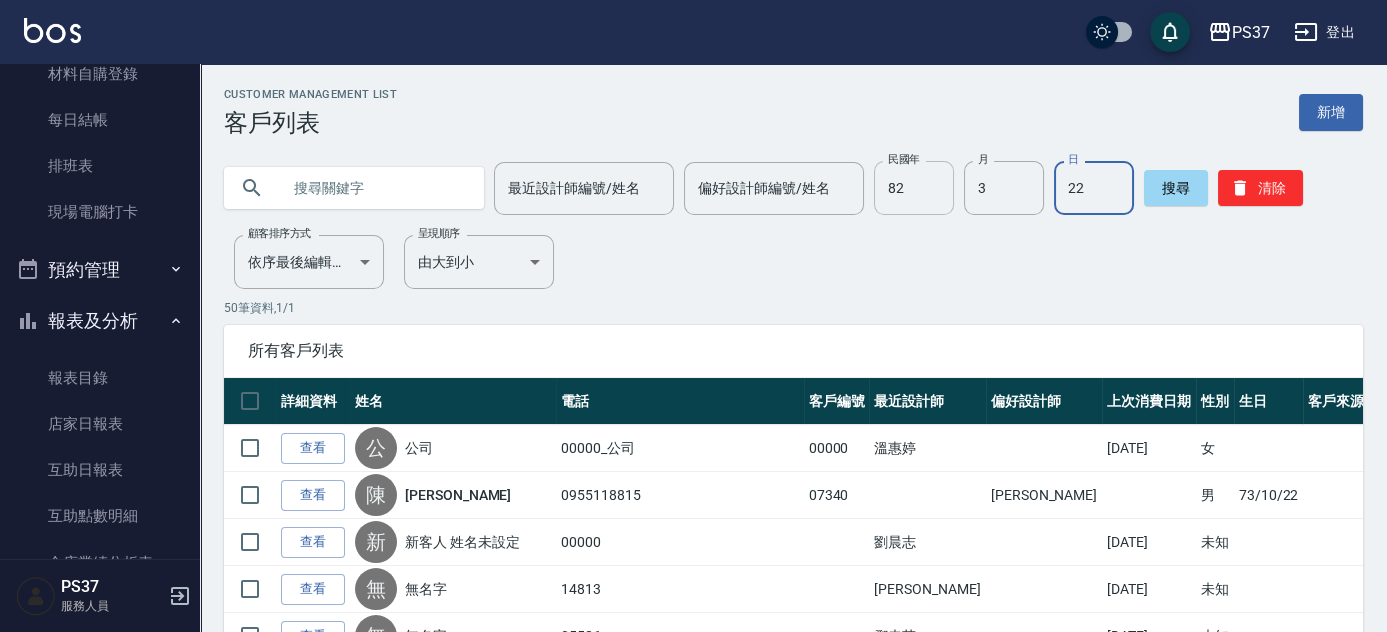 type on "22" 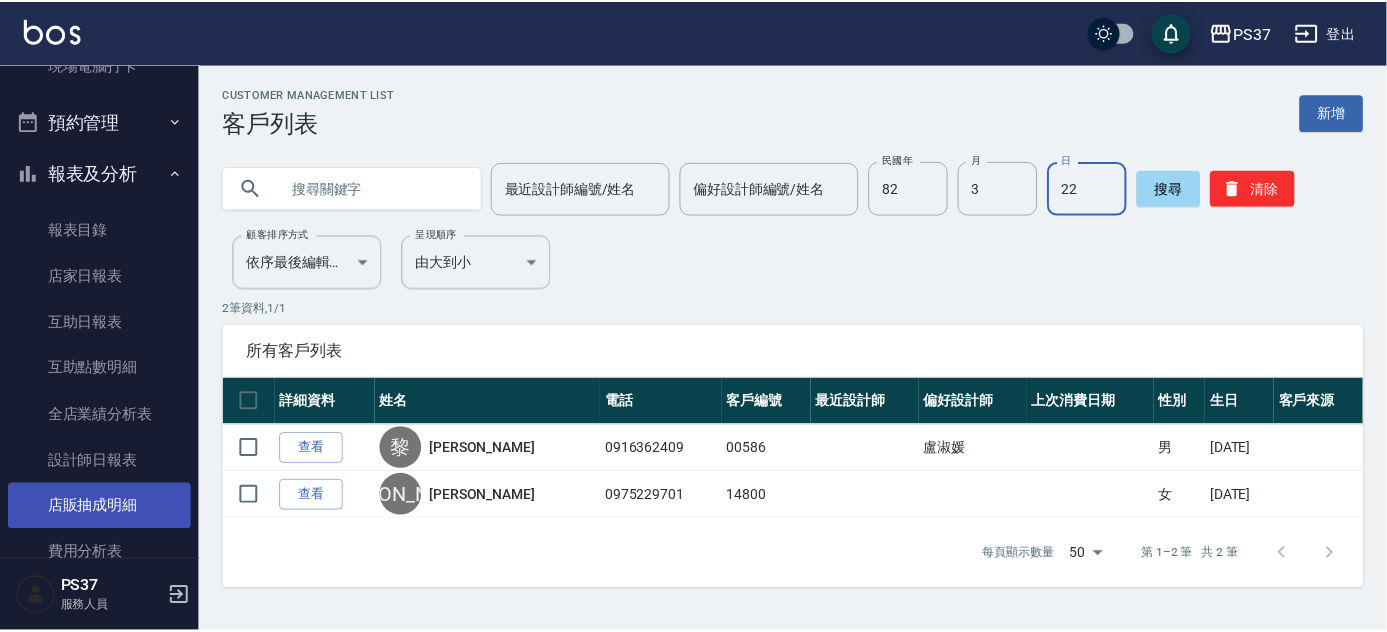 scroll, scrollTop: 448, scrollLeft: 0, axis: vertical 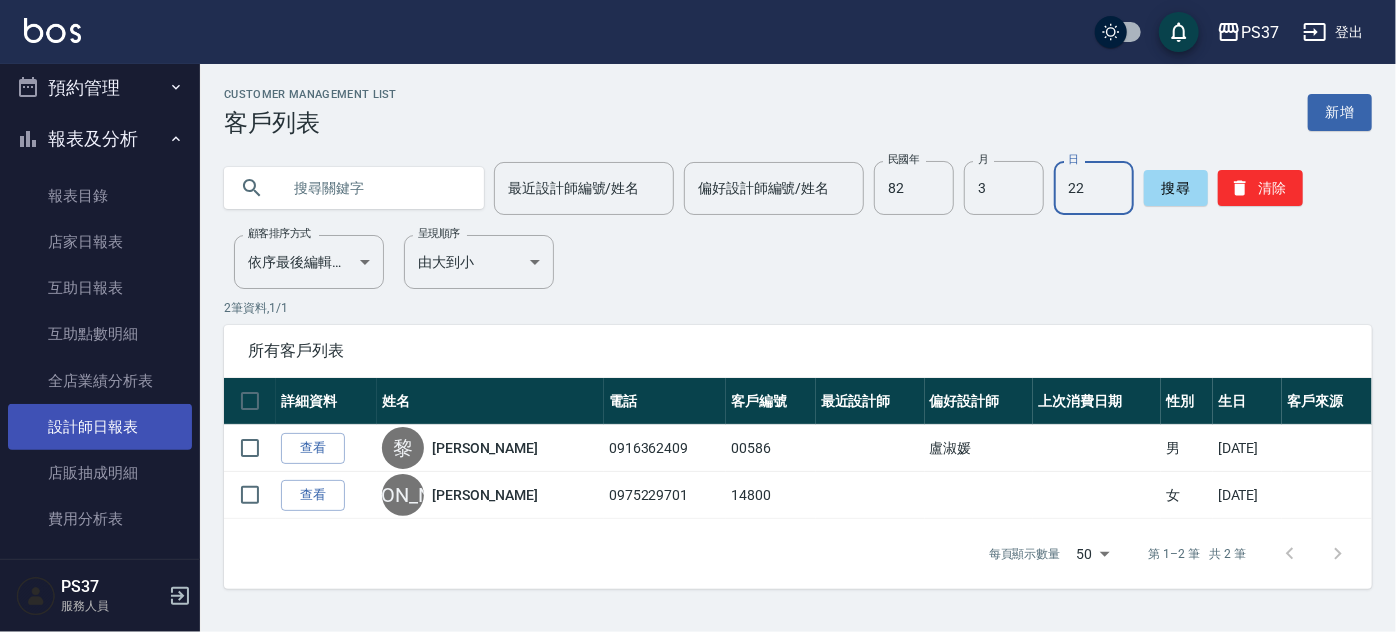 click on "設計師日報表" at bounding box center [100, 427] 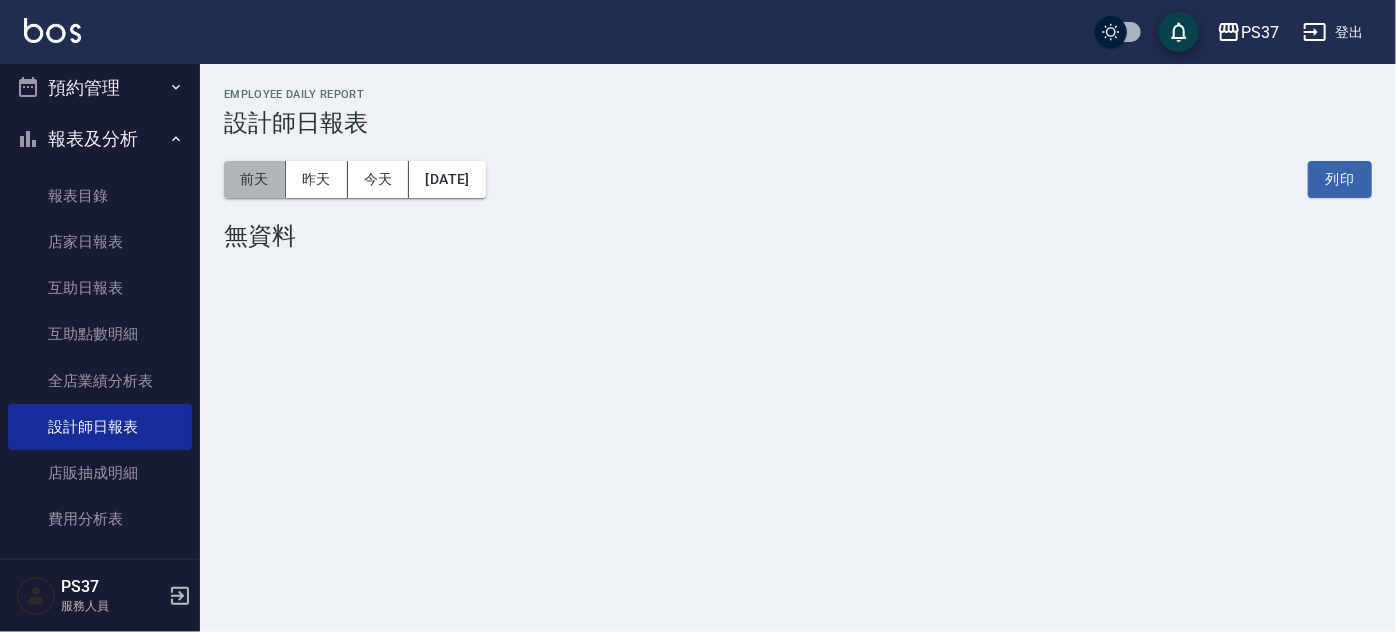 click on "前天" at bounding box center [255, 179] 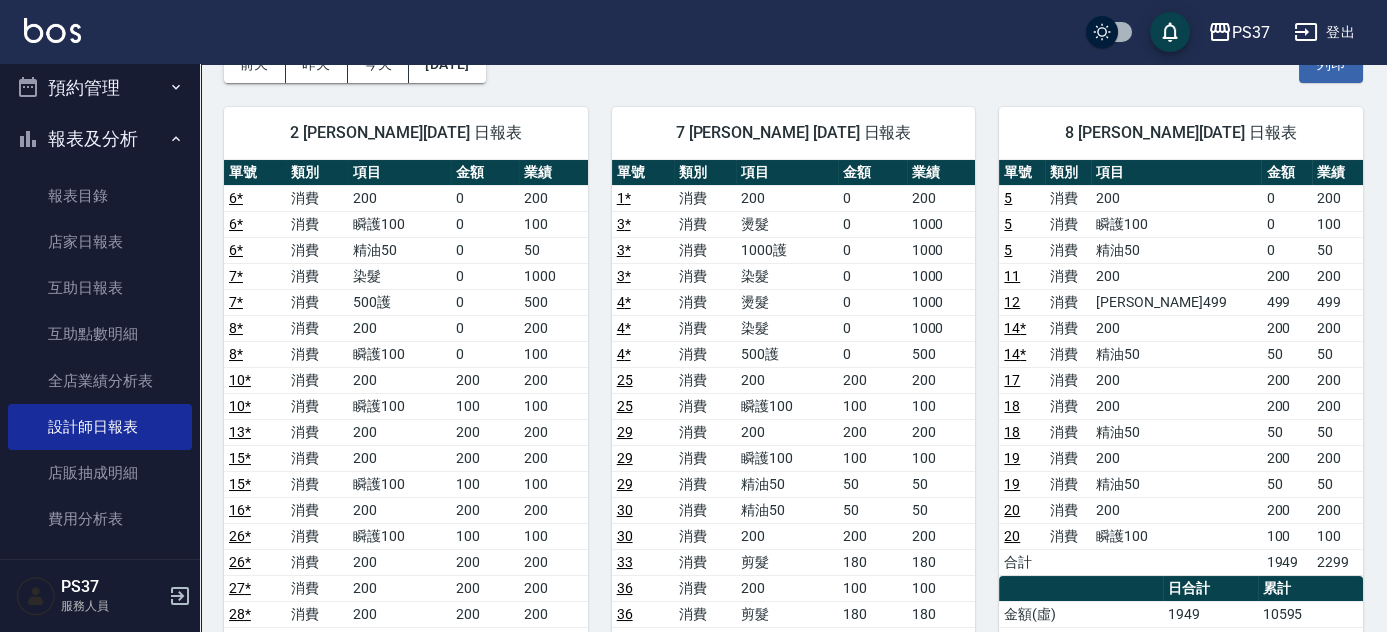 scroll, scrollTop: 0, scrollLeft: 0, axis: both 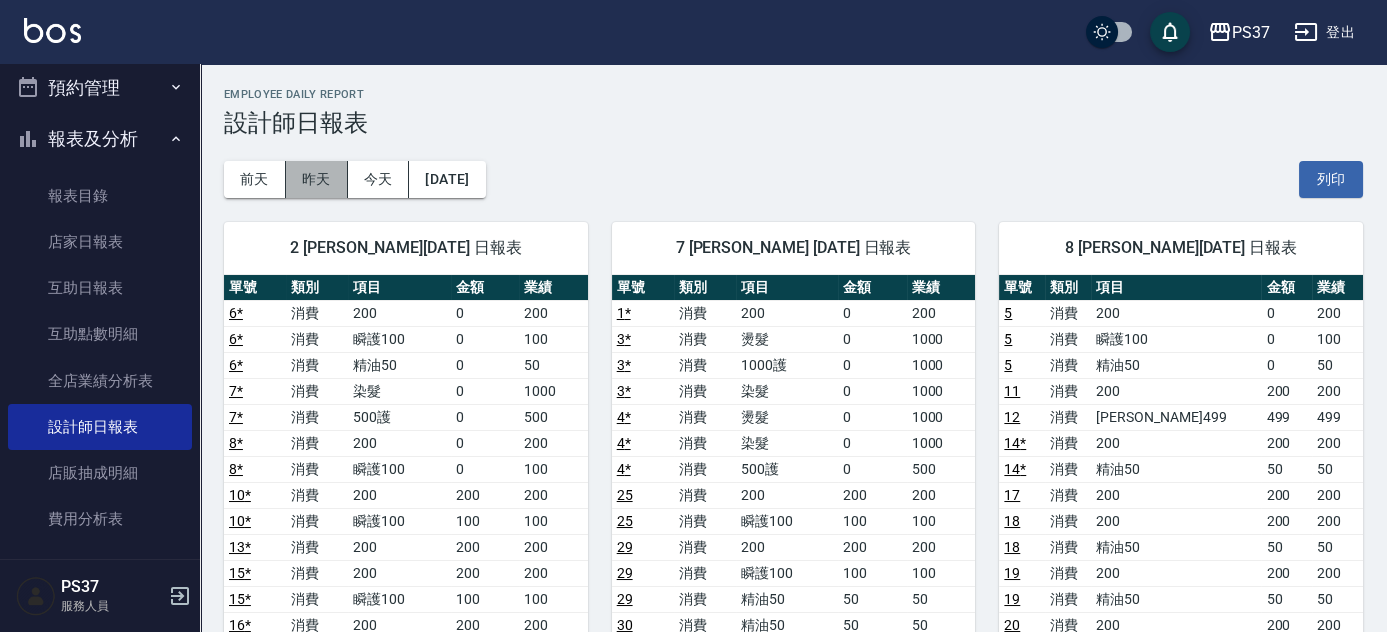 click on "昨天" at bounding box center [317, 179] 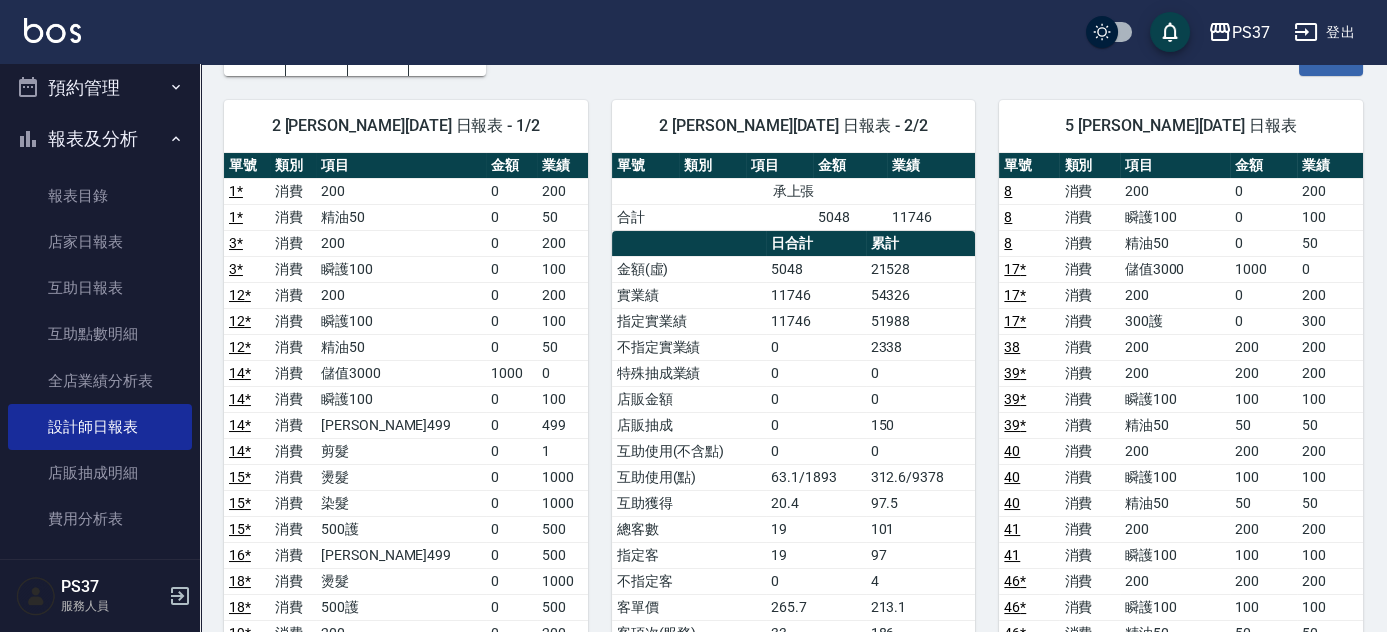 scroll, scrollTop: 90, scrollLeft: 0, axis: vertical 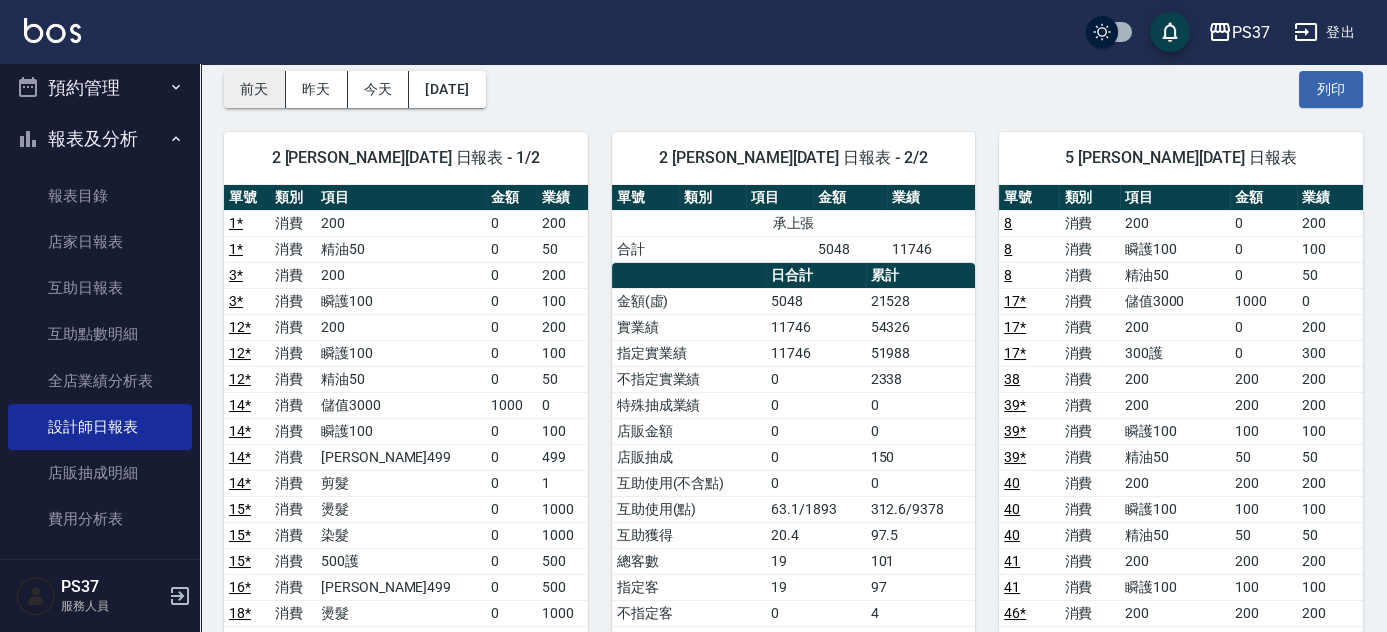 click on "前天" at bounding box center [255, 89] 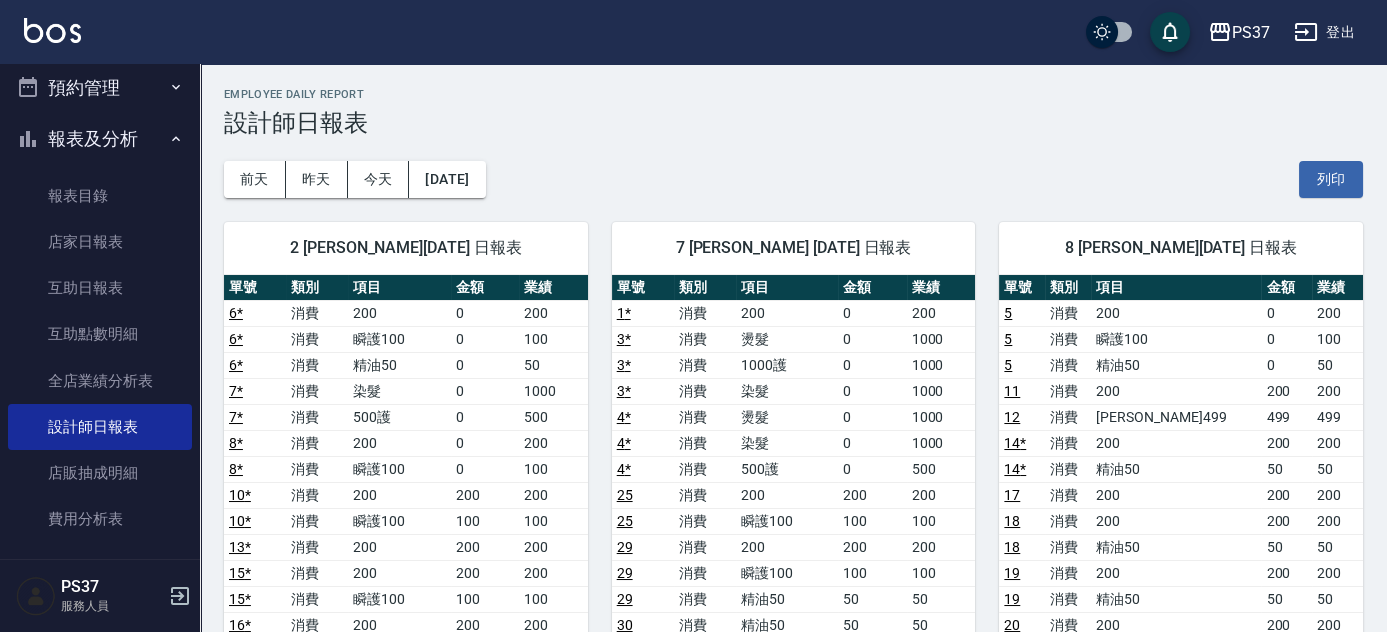 scroll, scrollTop: 0, scrollLeft: 0, axis: both 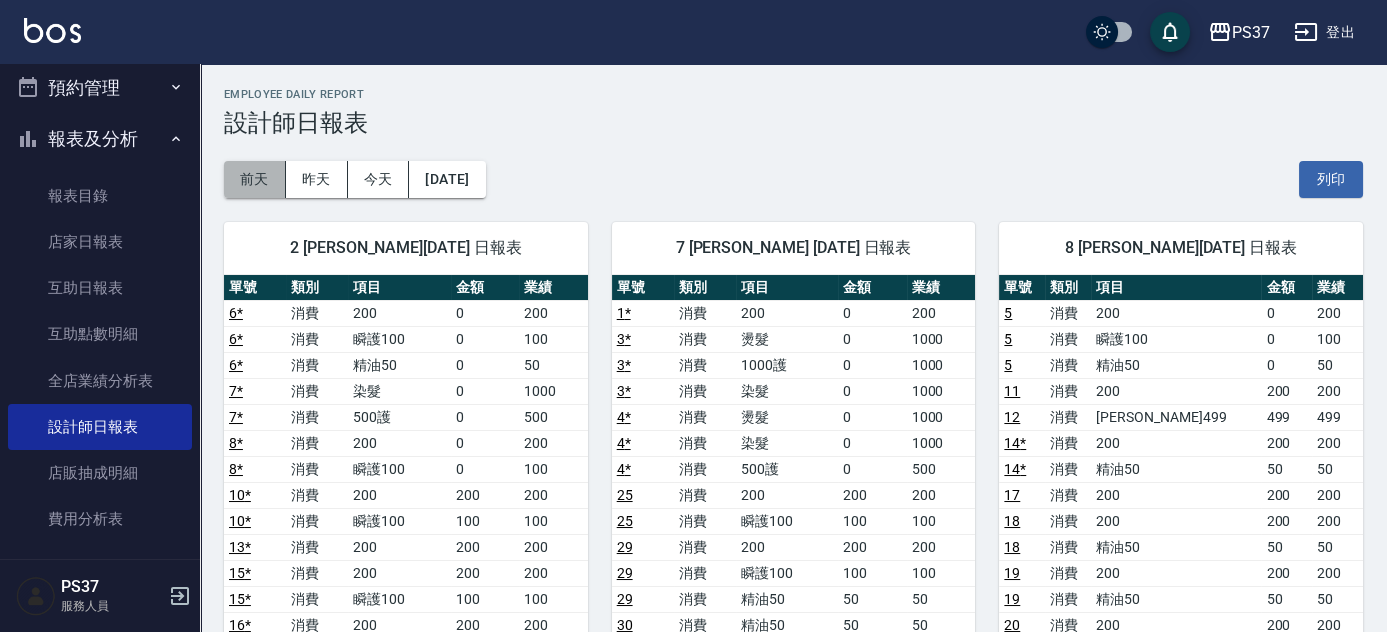 click on "前天" at bounding box center (255, 179) 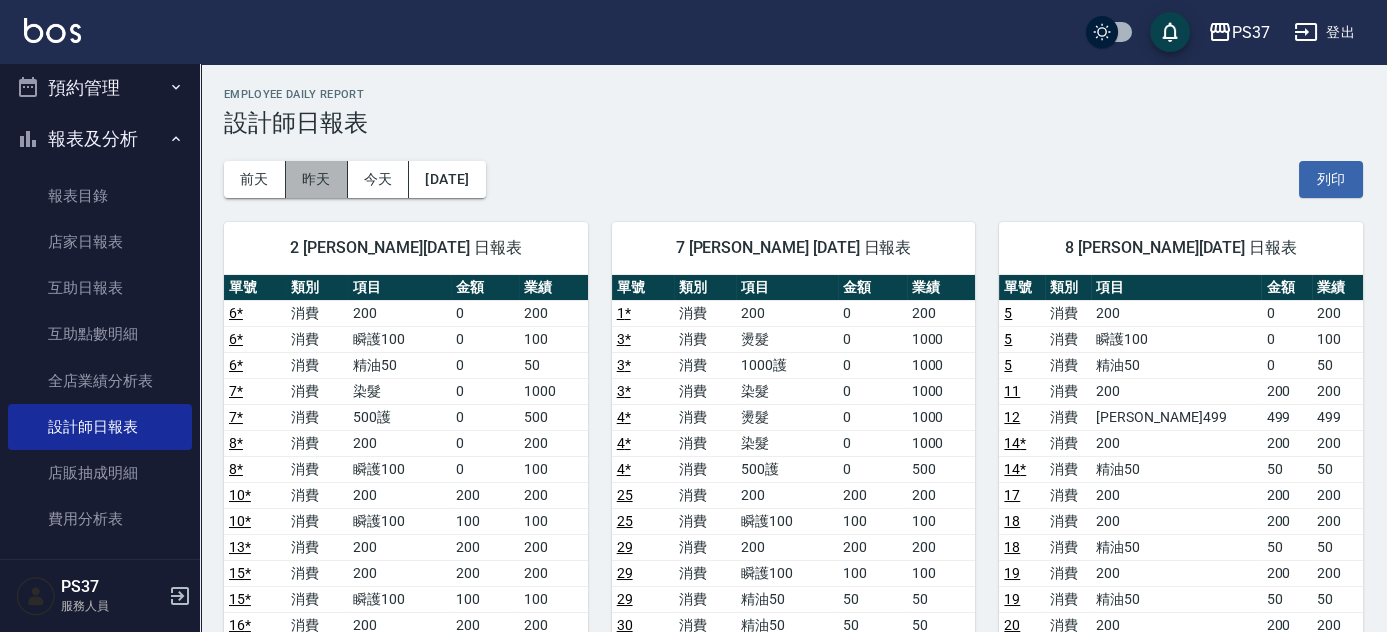 click on "昨天" at bounding box center [317, 179] 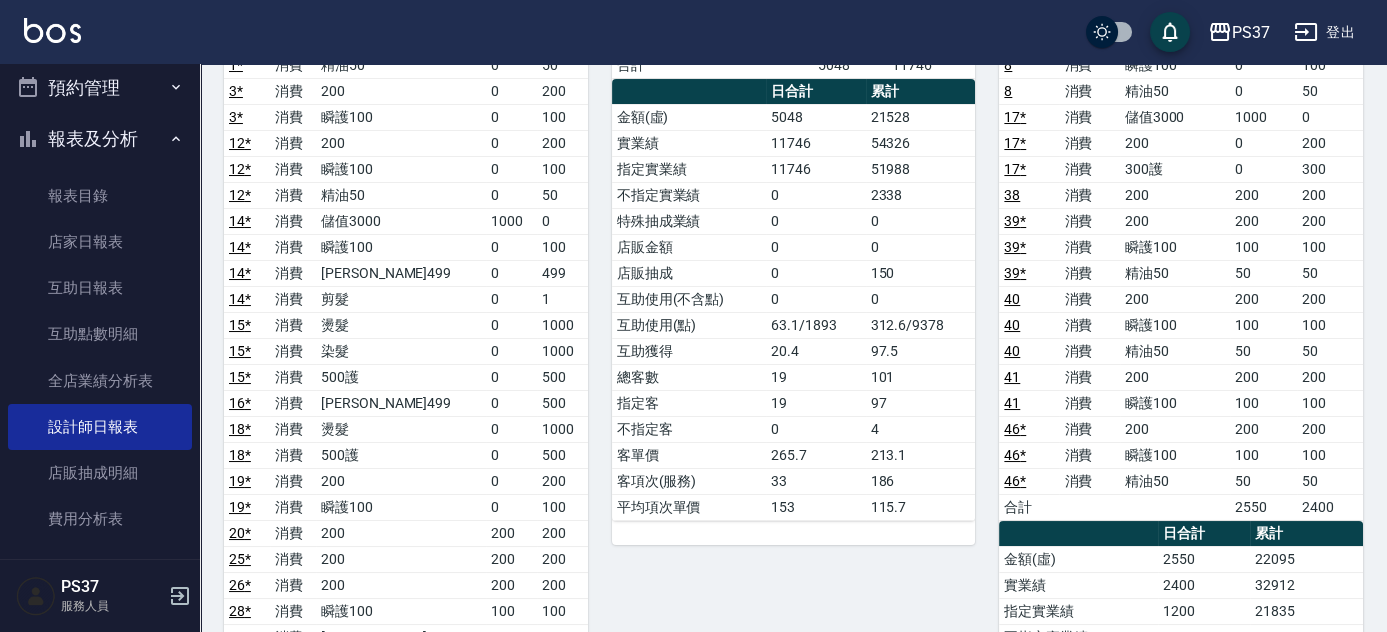 scroll, scrollTop: 272, scrollLeft: 0, axis: vertical 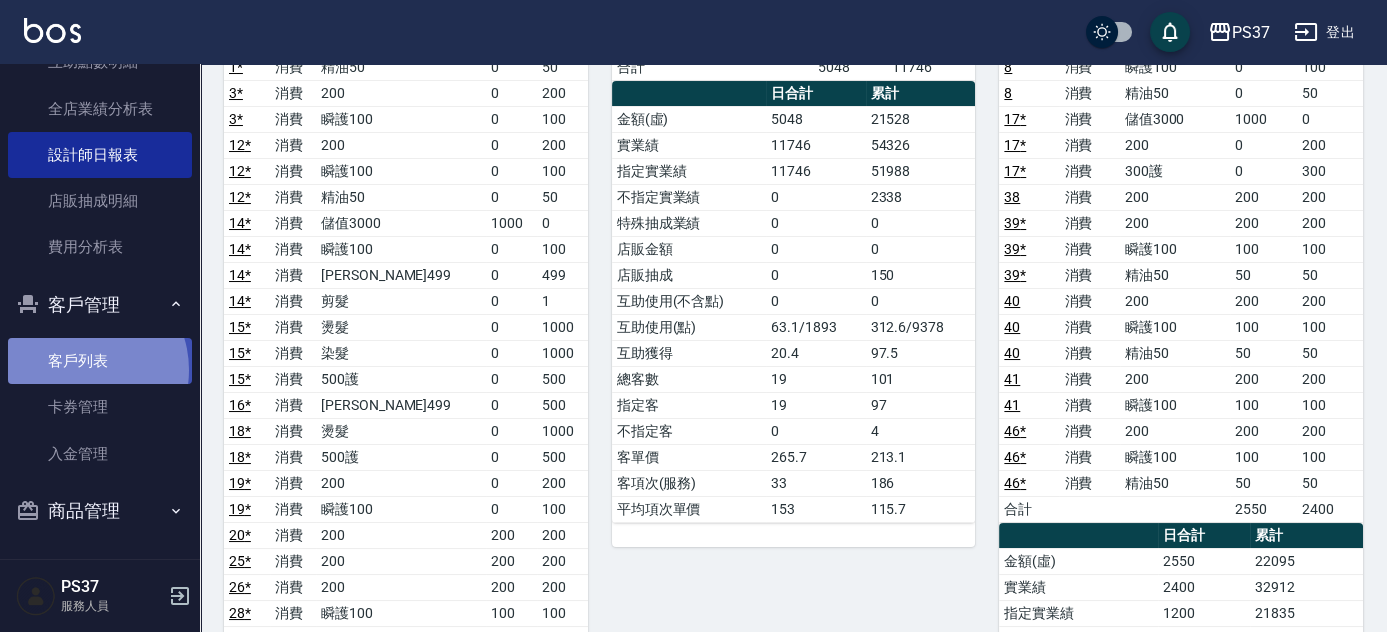 drag, startPoint x: 78, startPoint y: 369, endPoint x: 85, endPoint y: 356, distance: 14.764823 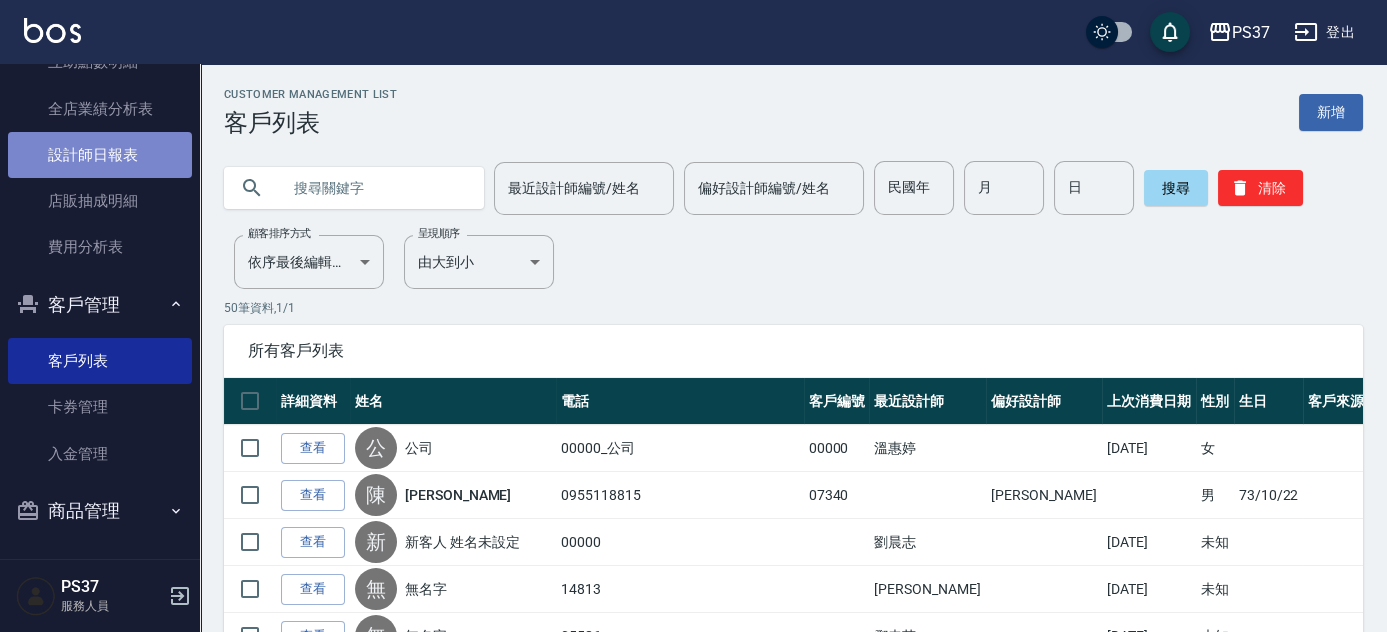 click on "設計師日報表" at bounding box center [100, 155] 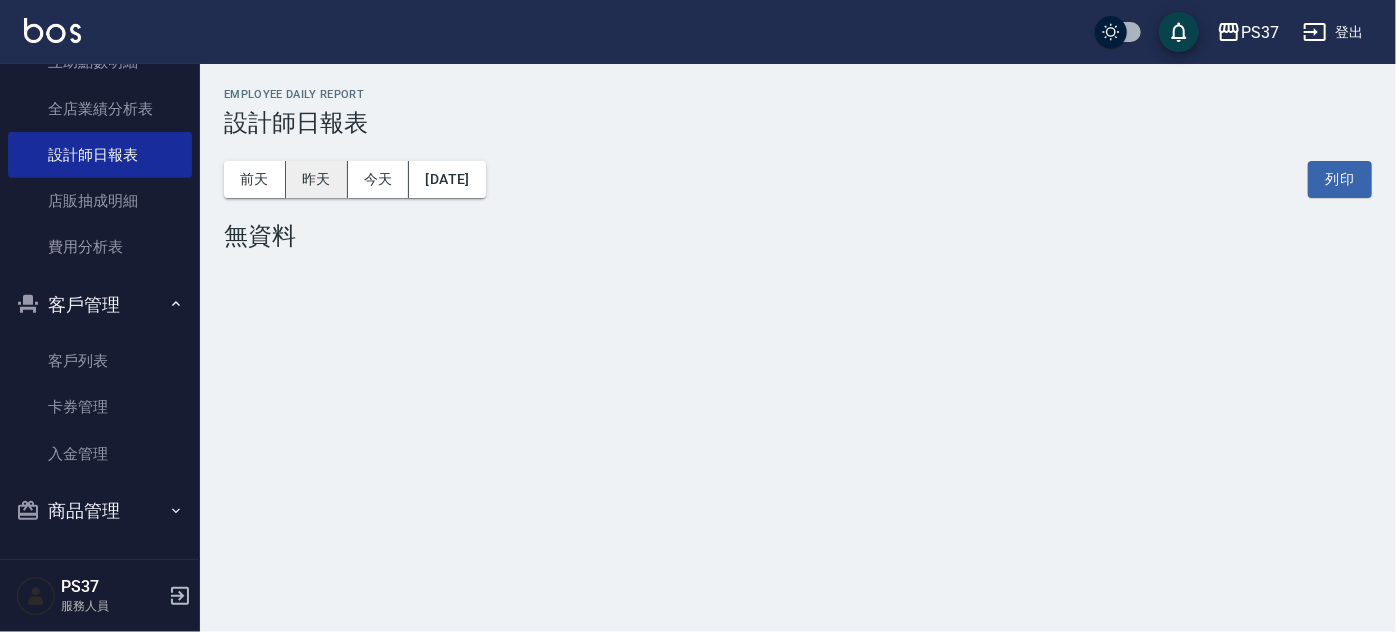 click on "昨天" at bounding box center [317, 179] 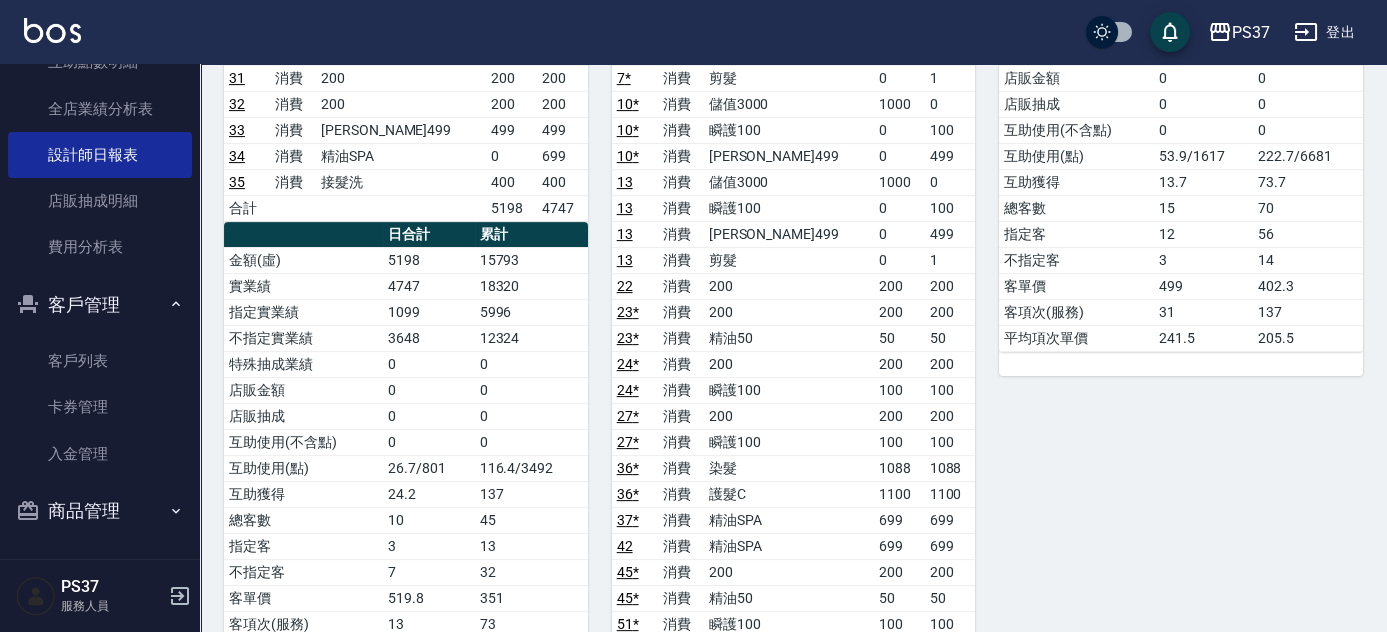 scroll, scrollTop: 1592, scrollLeft: 0, axis: vertical 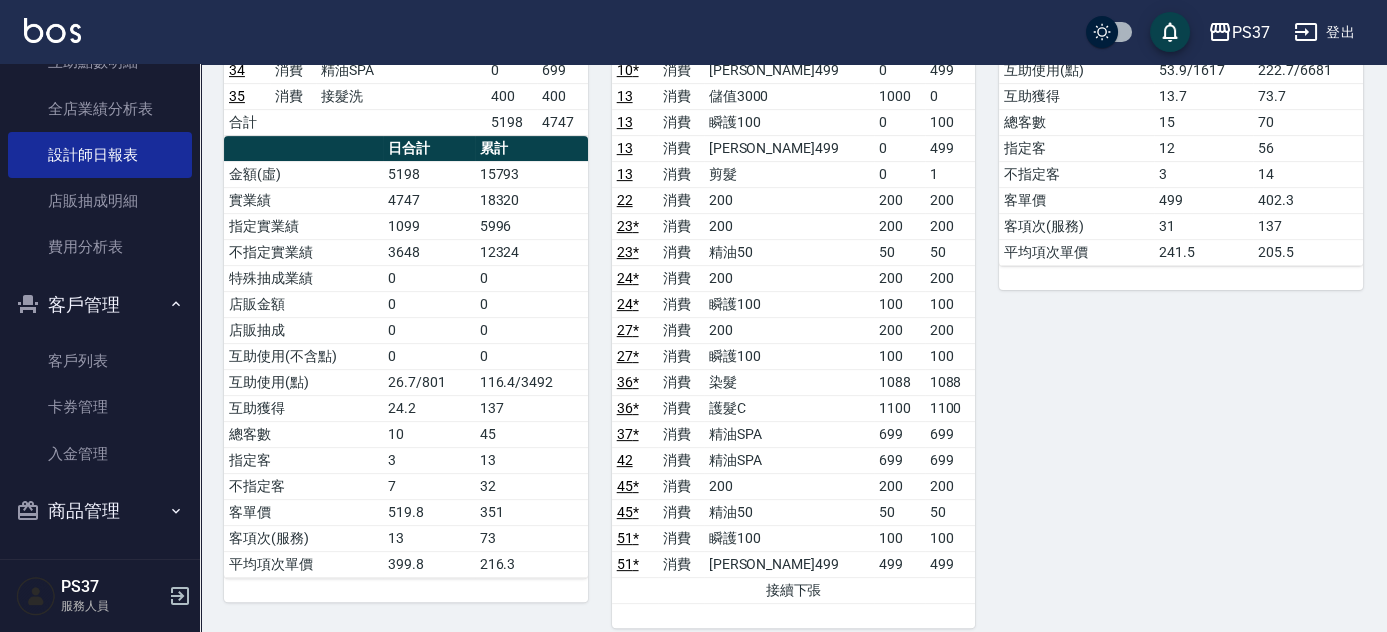 click on "接續下張" at bounding box center (794, 590) 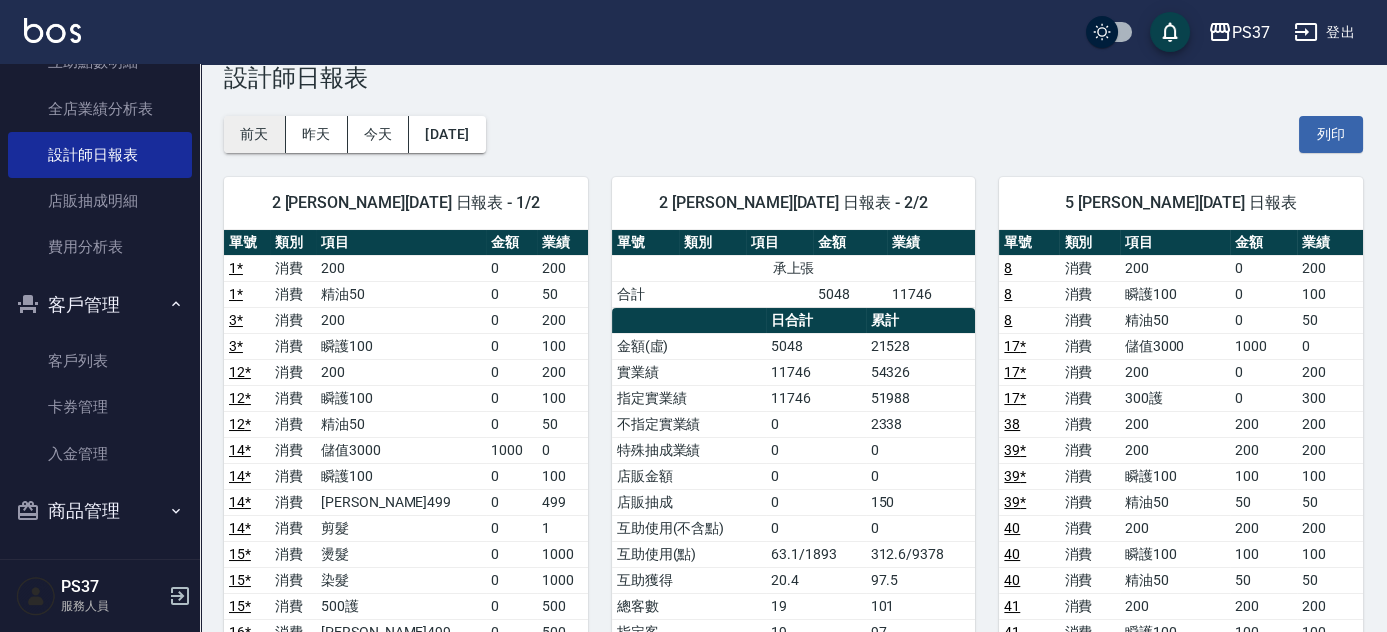 scroll, scrollTop: 0, scrollLeft: 0, axis: both 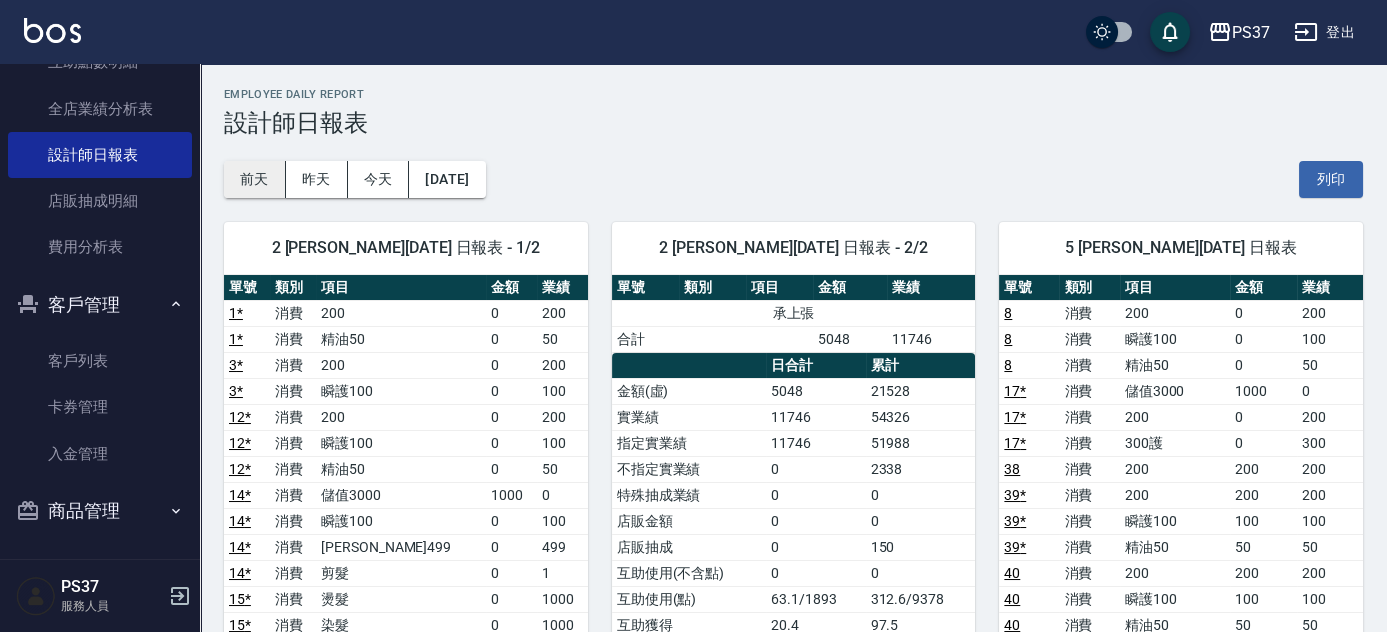 click on "前天" at bounding box center [255, 179] 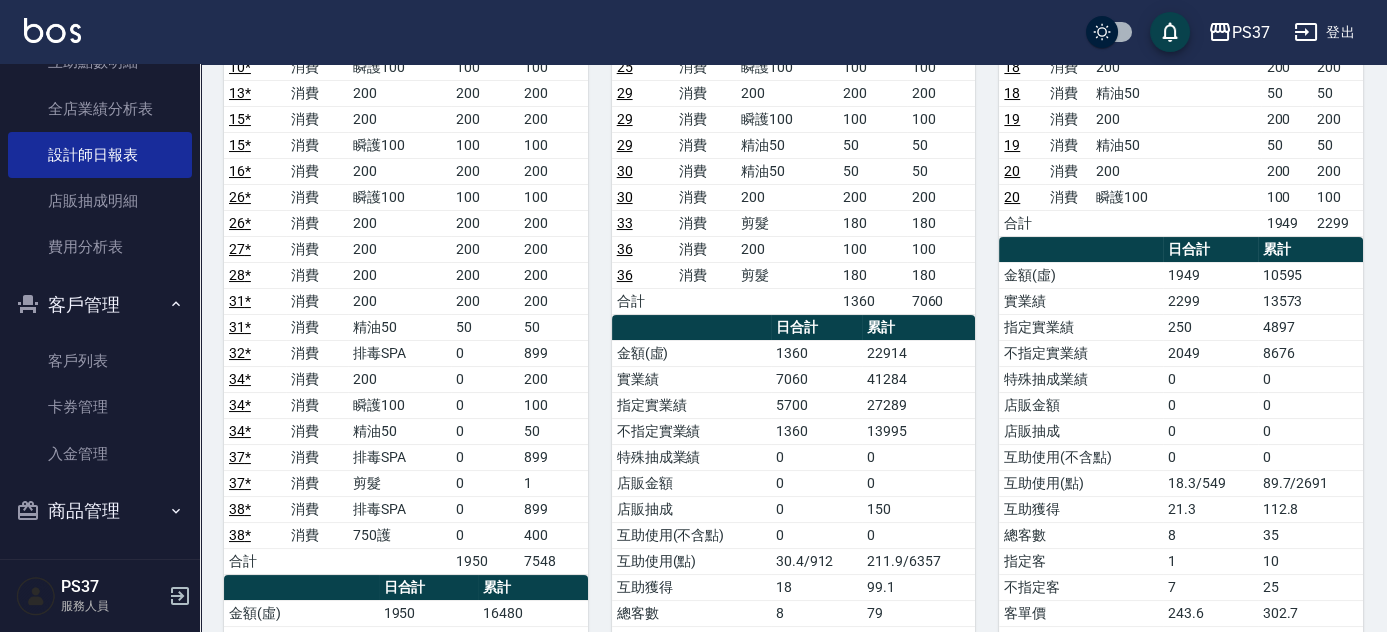 scroll, scrollTop: 0, scrollLeft: 0, axis: both 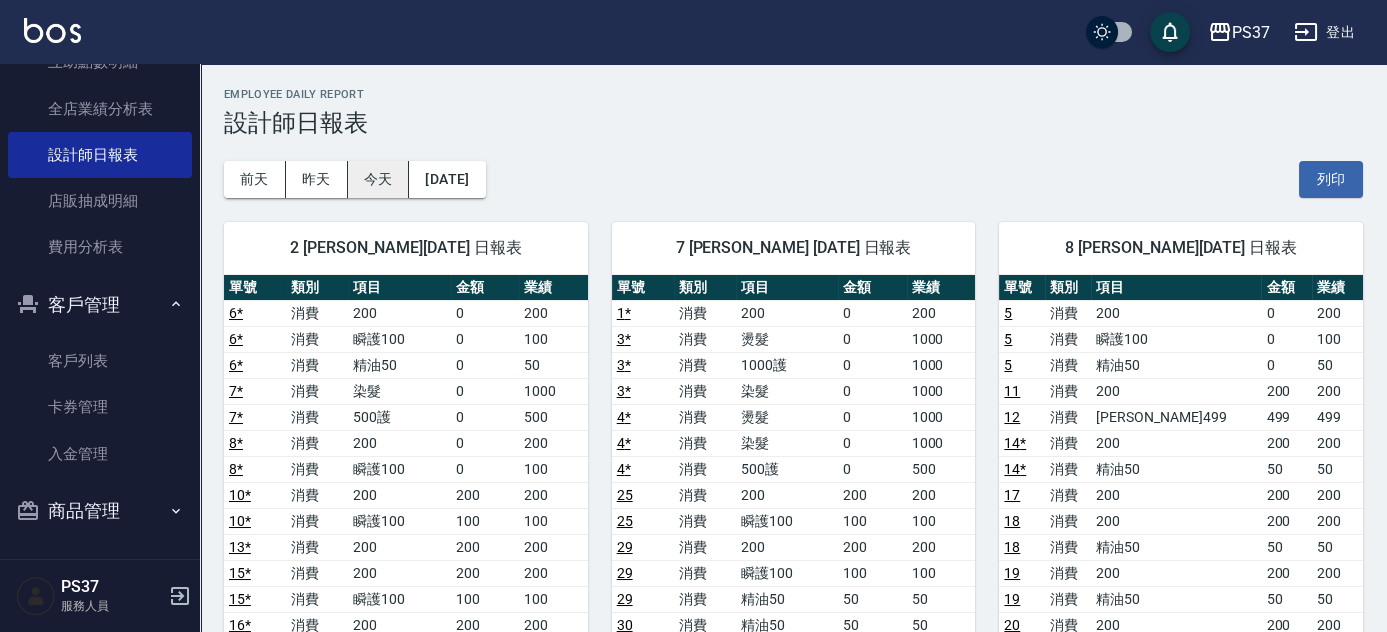 click on "今天" at bounding box center (379, 179) 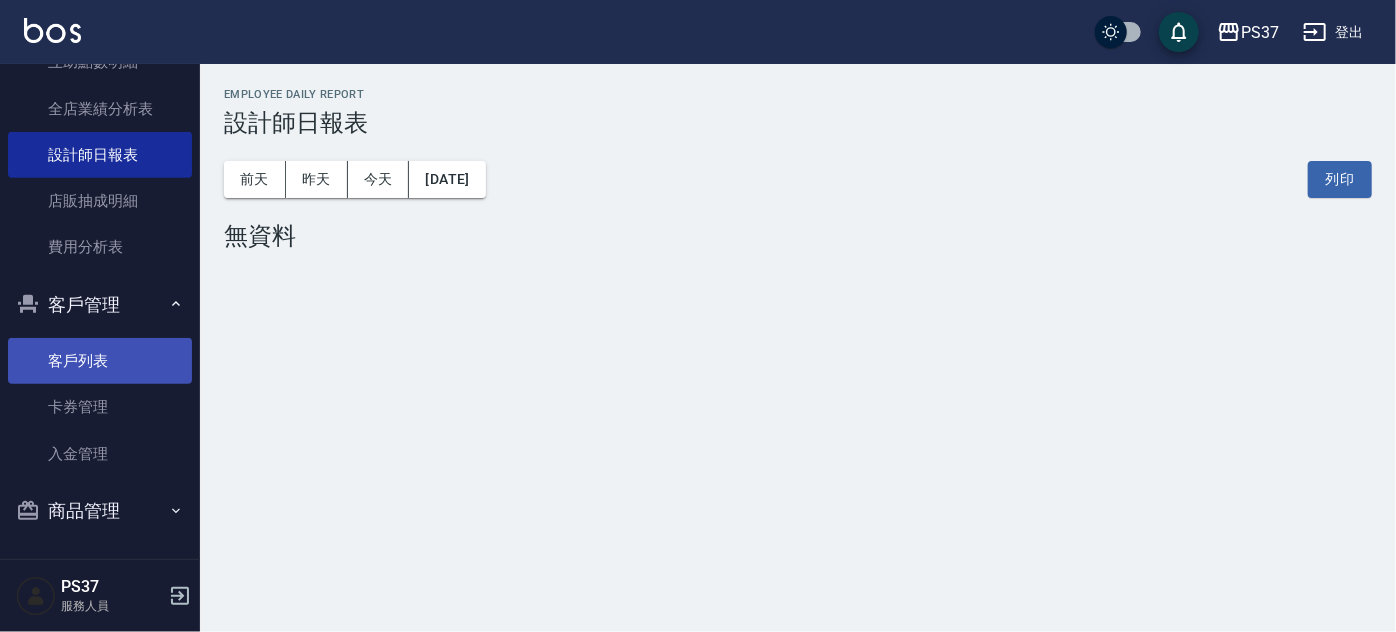 click on "客戶列表" at bounding box center (100, 361) 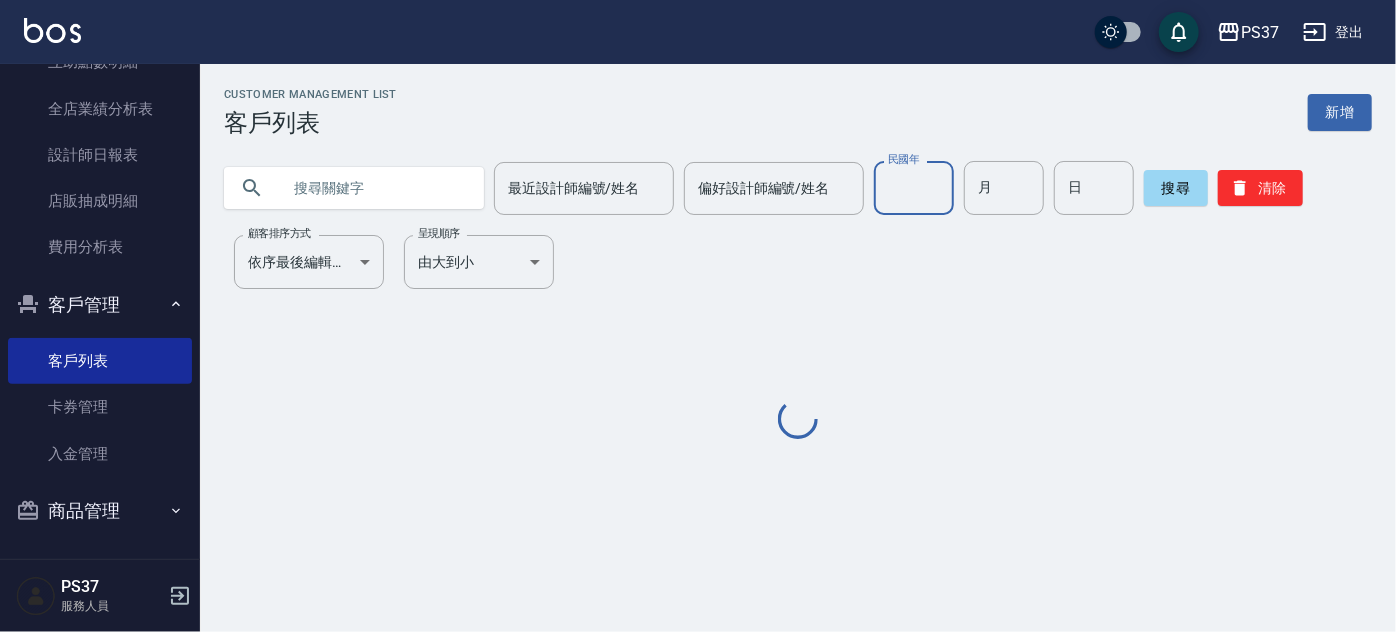 click on "民國年" at bounding box center [914, 188] 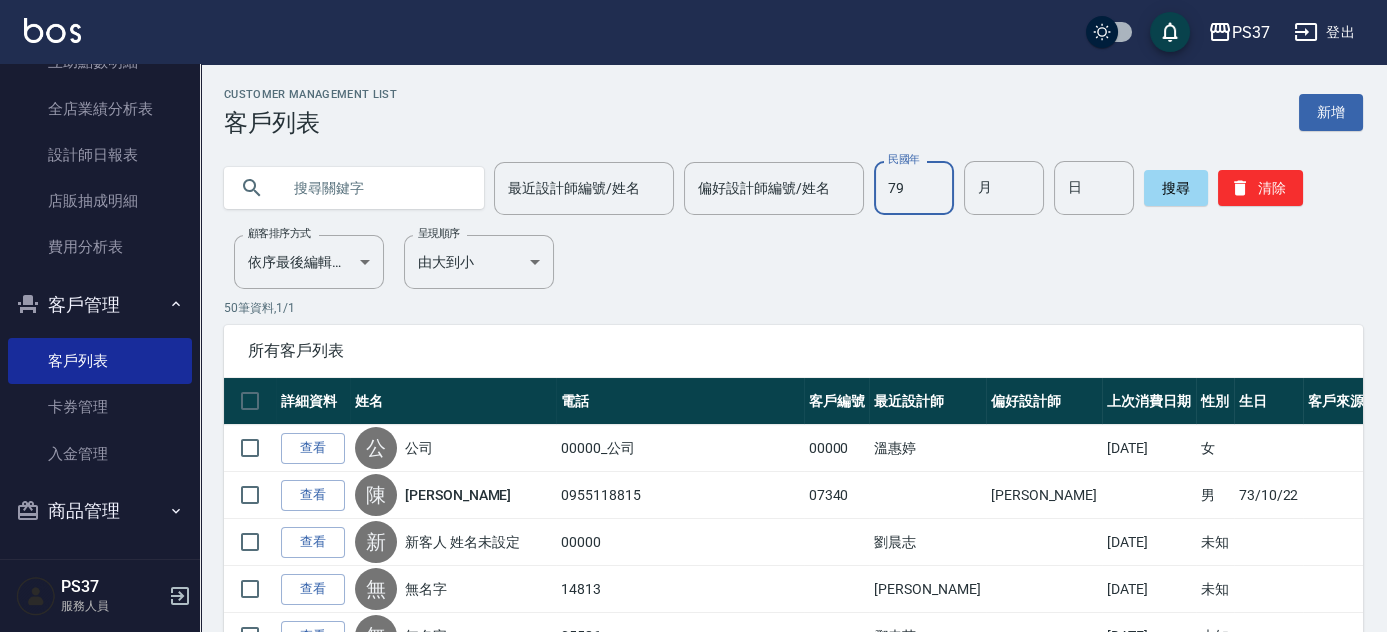 type on "79" 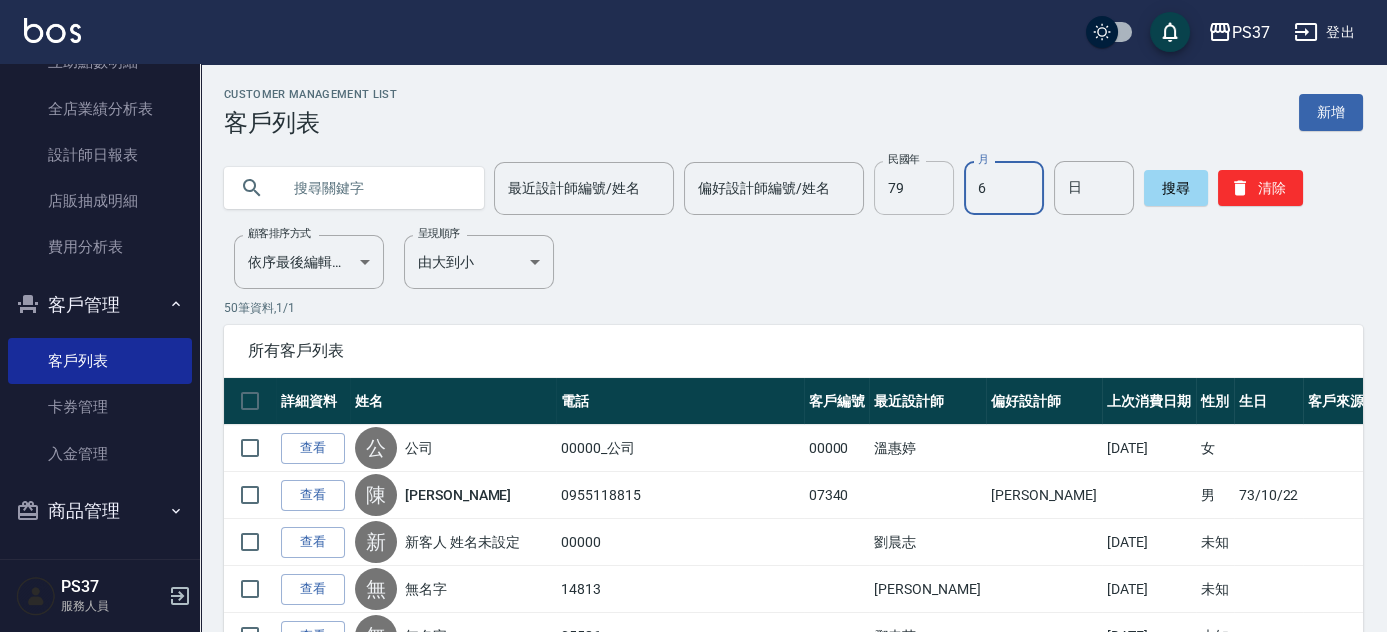 type on "6" 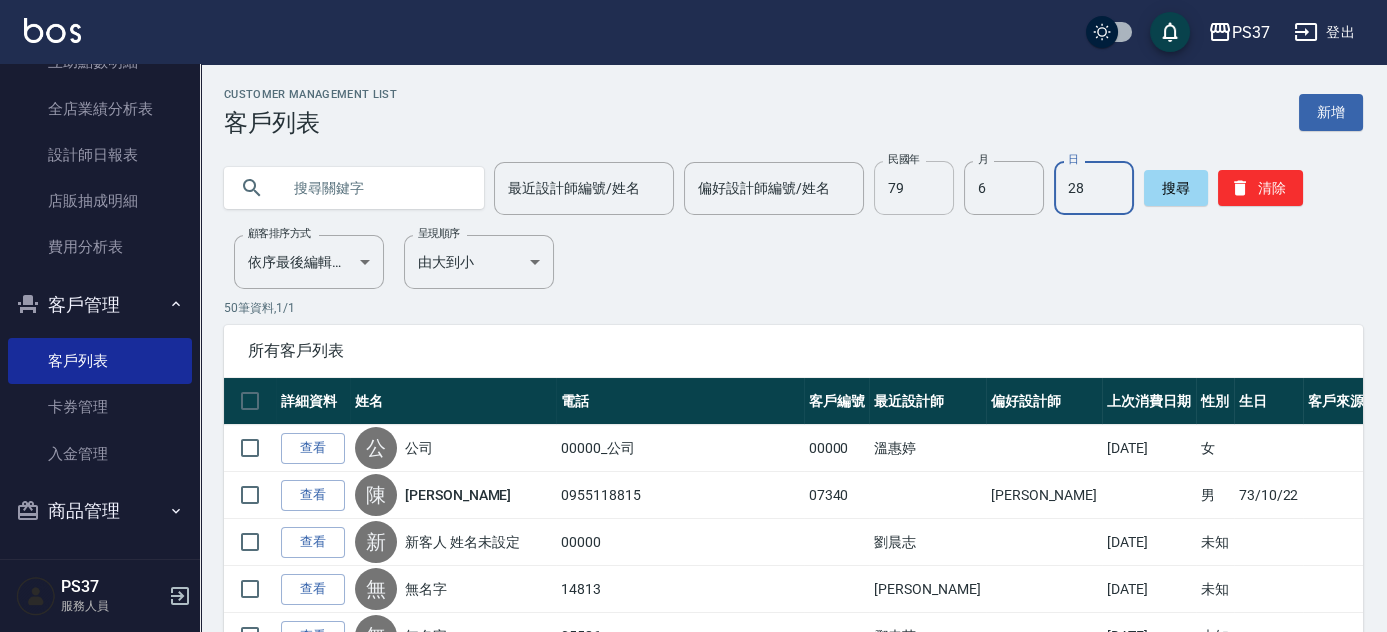 type on "28" 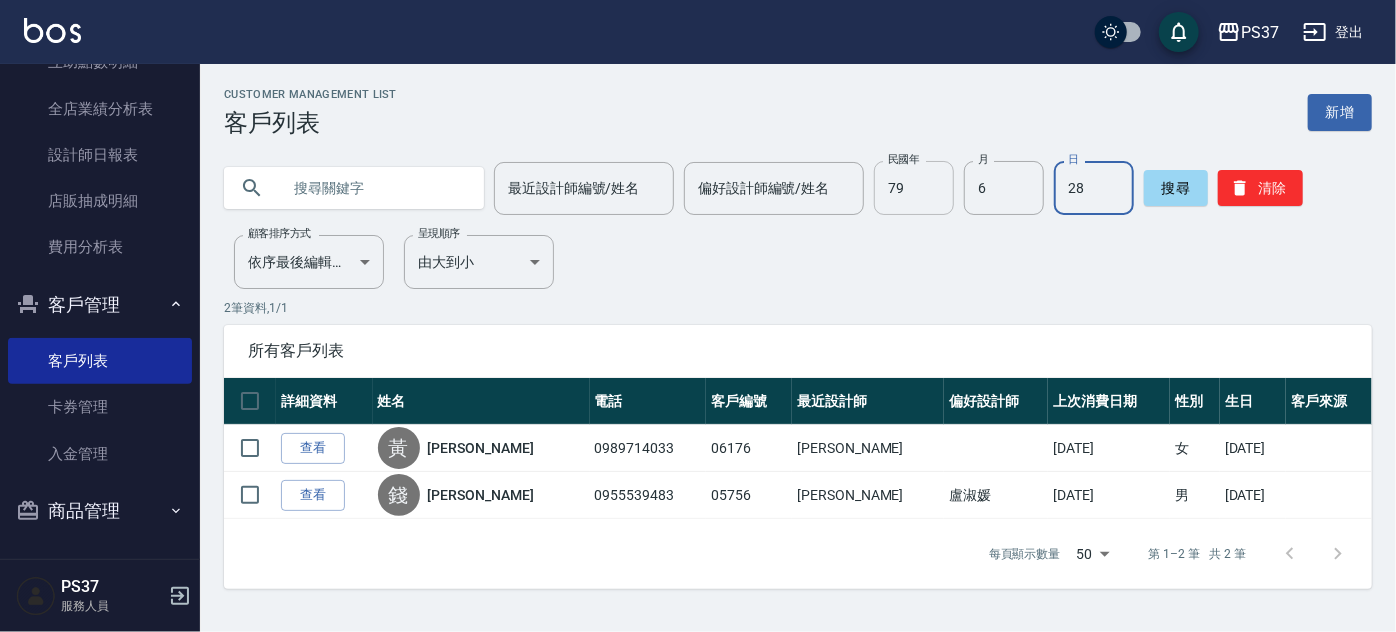 click on "79" at bounding box center (914, 188) 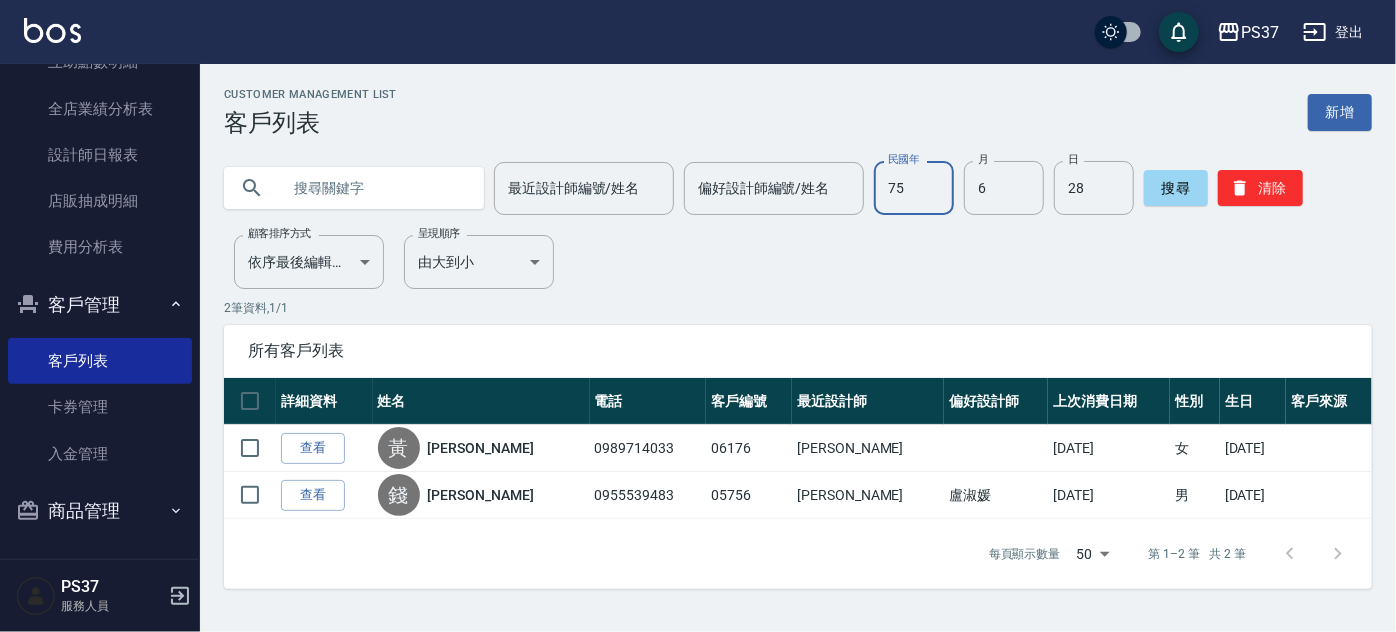 type on "75" 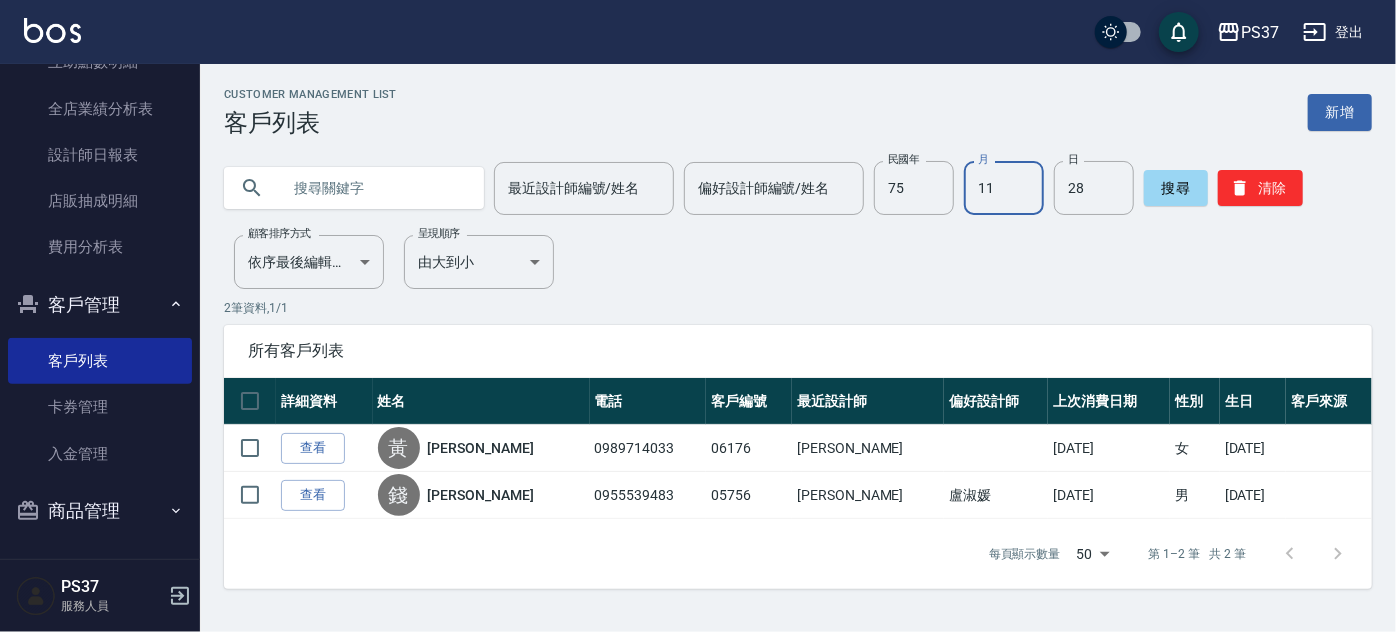 type on "11" 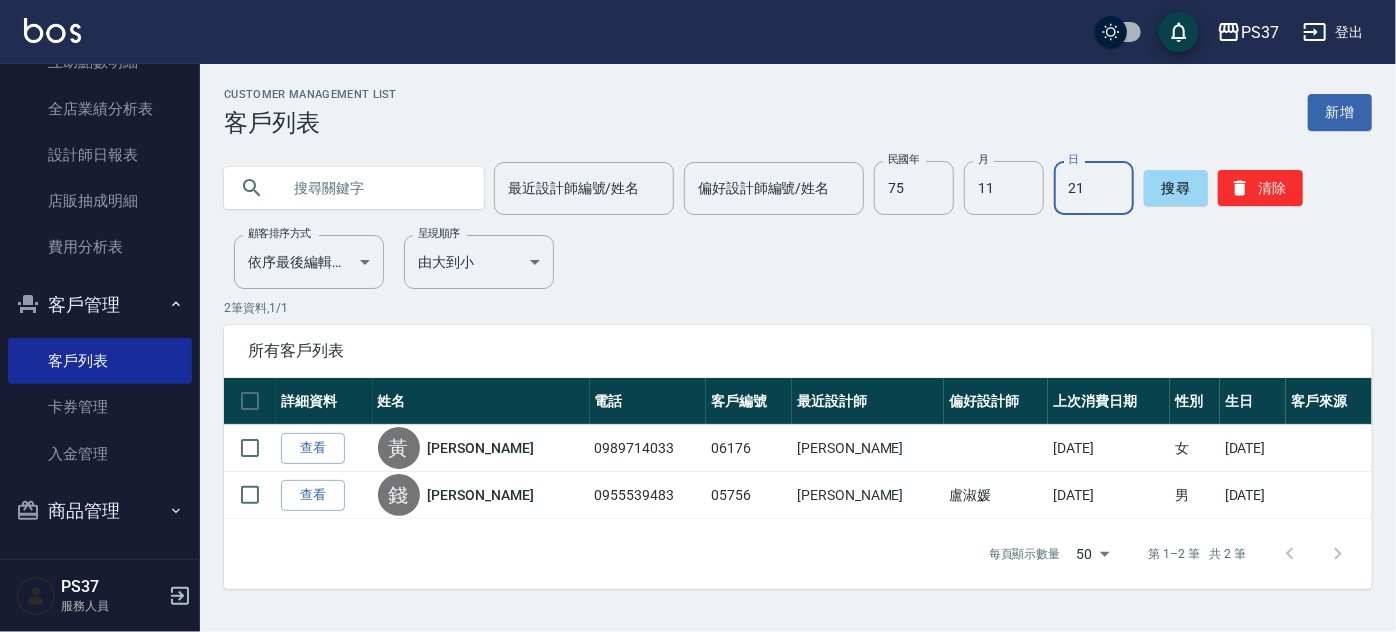type on "21" 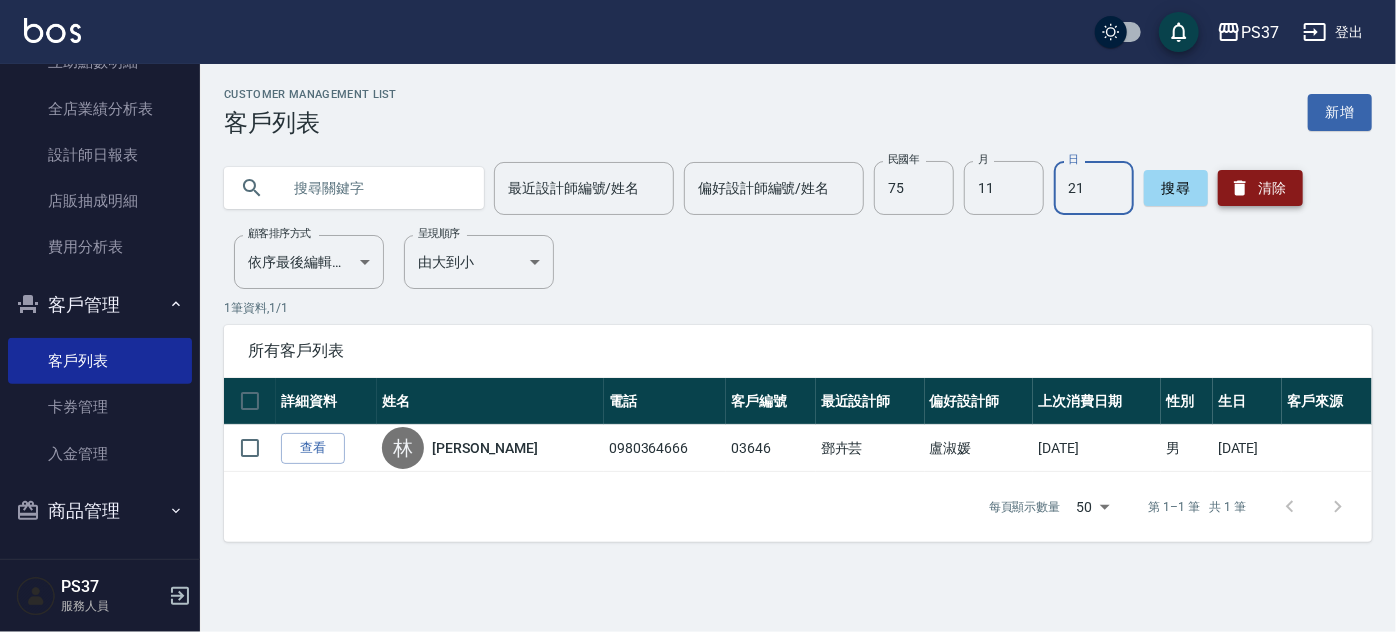 click 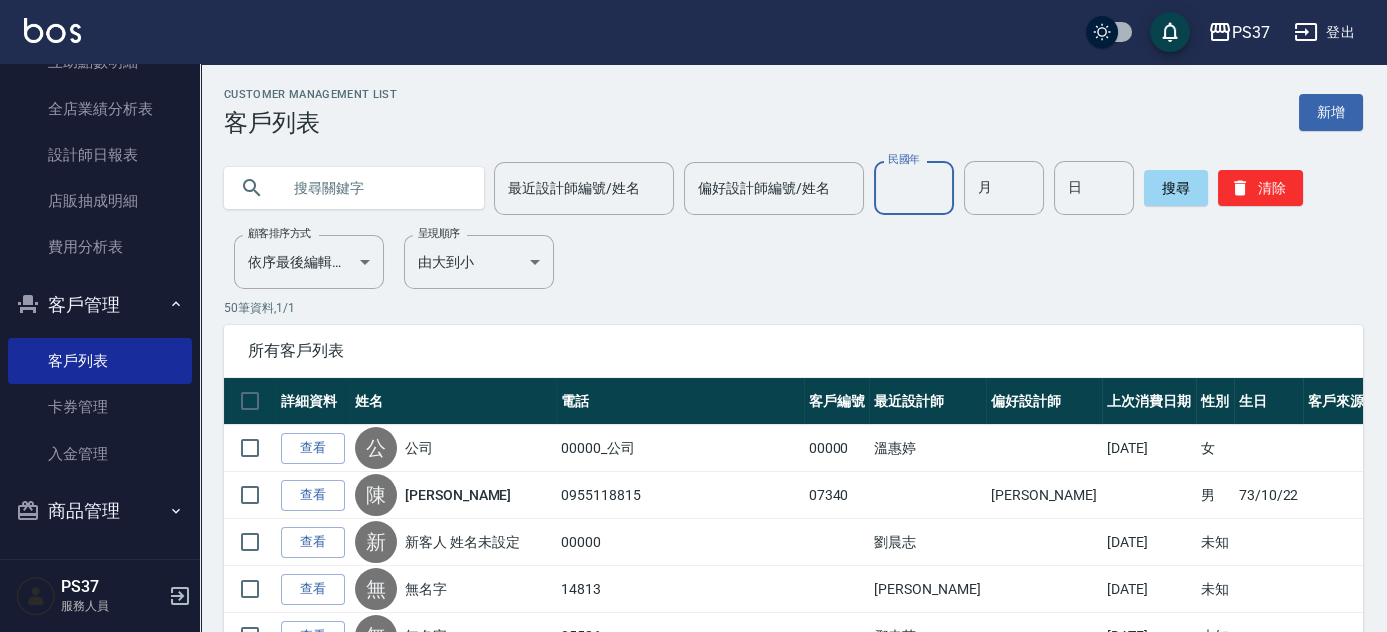 click on "民國年" at bounding box center (914, 188) 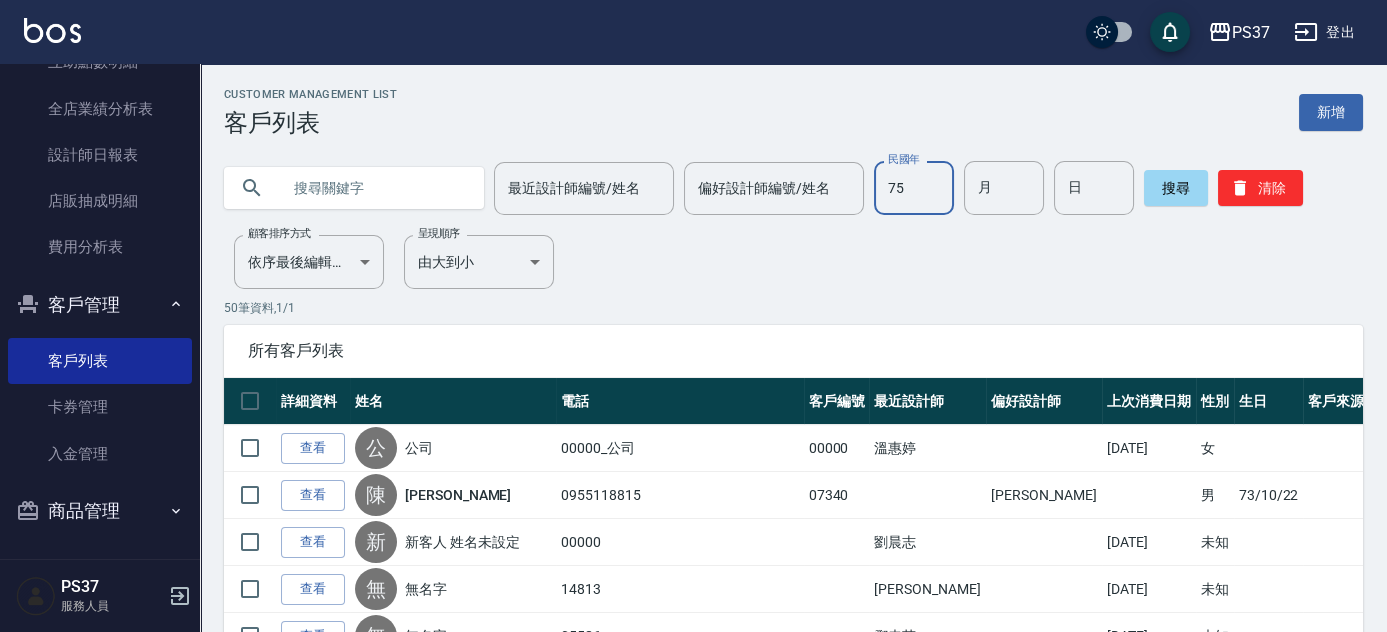 type on "75" 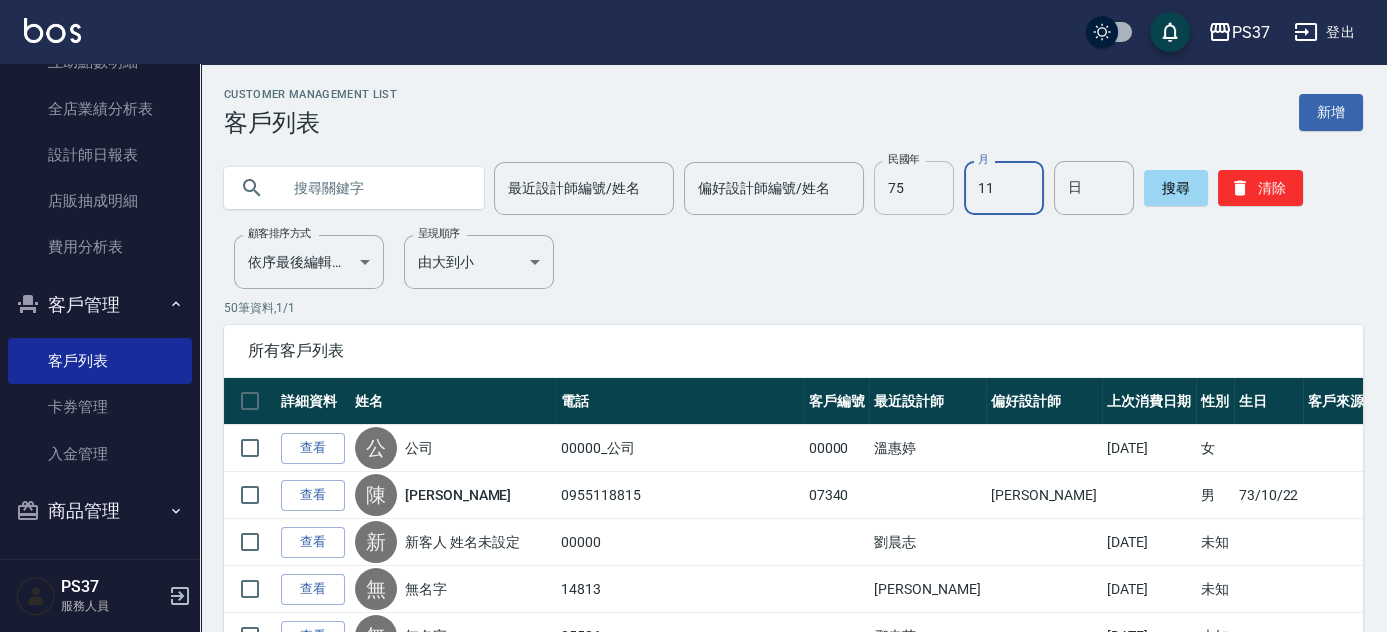 type on "11" 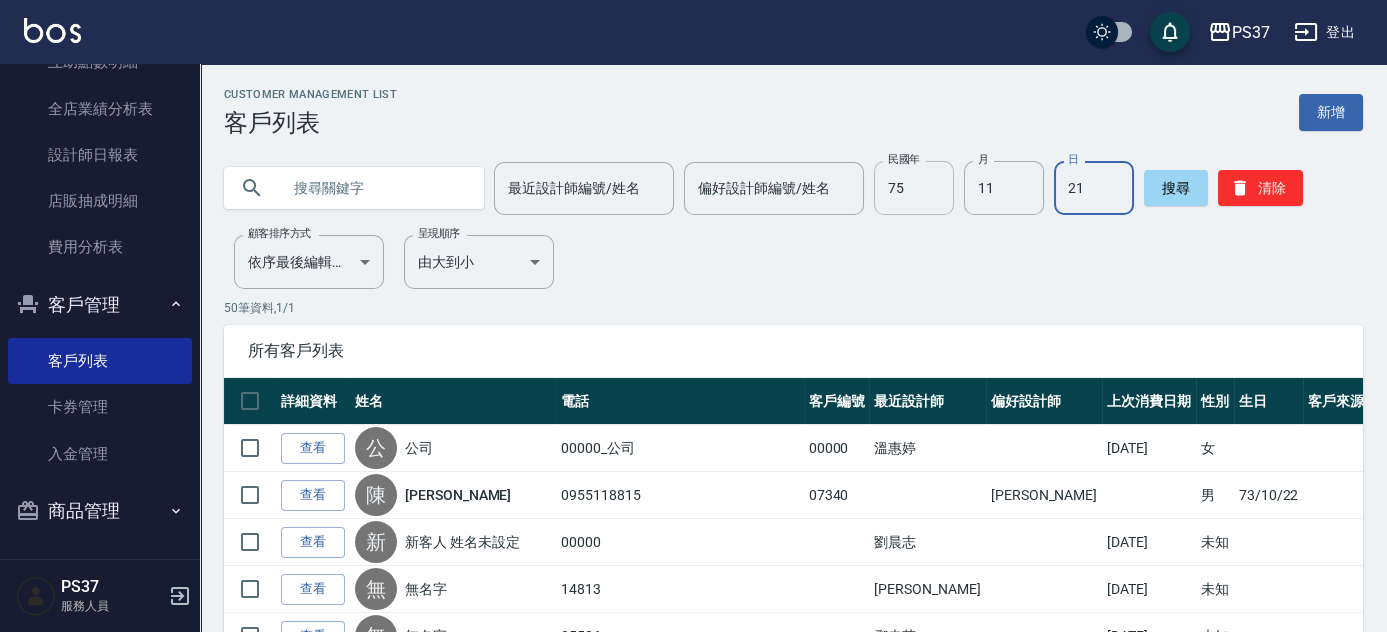 type on "21" 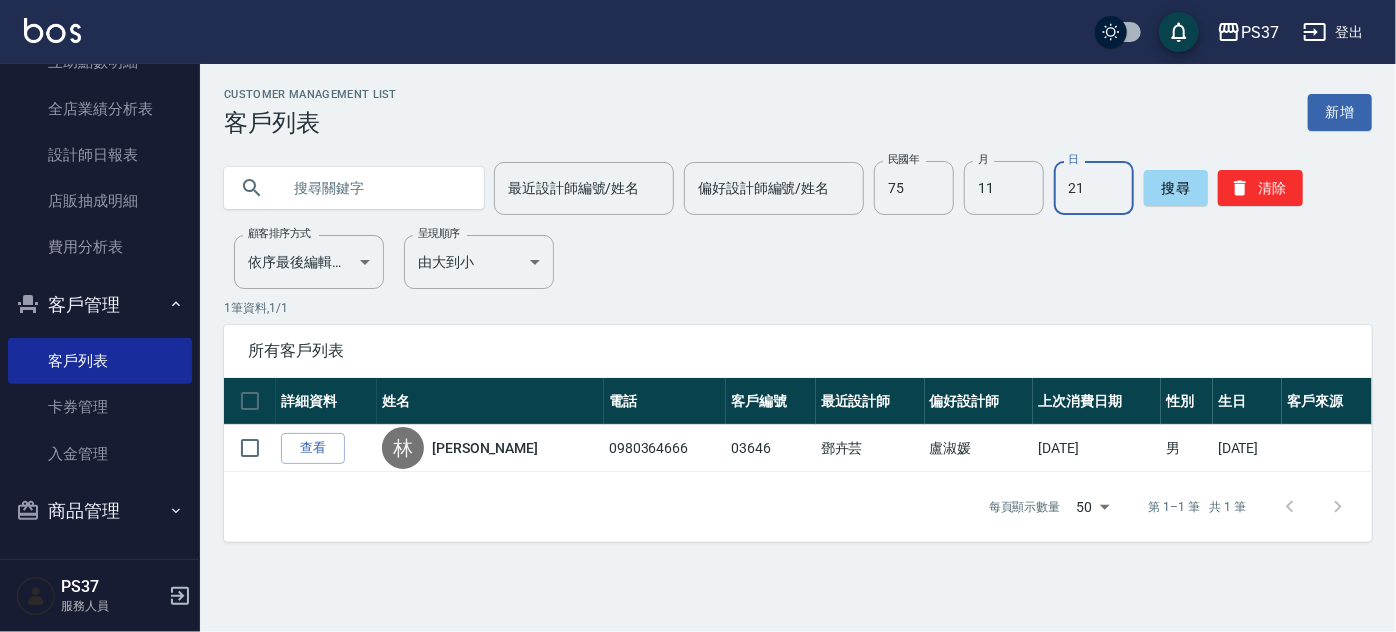 drag, startPoint x: 1281, startPoint y: 193, endPoint x: 1140, endPoint y: 190, distance: 141.0319 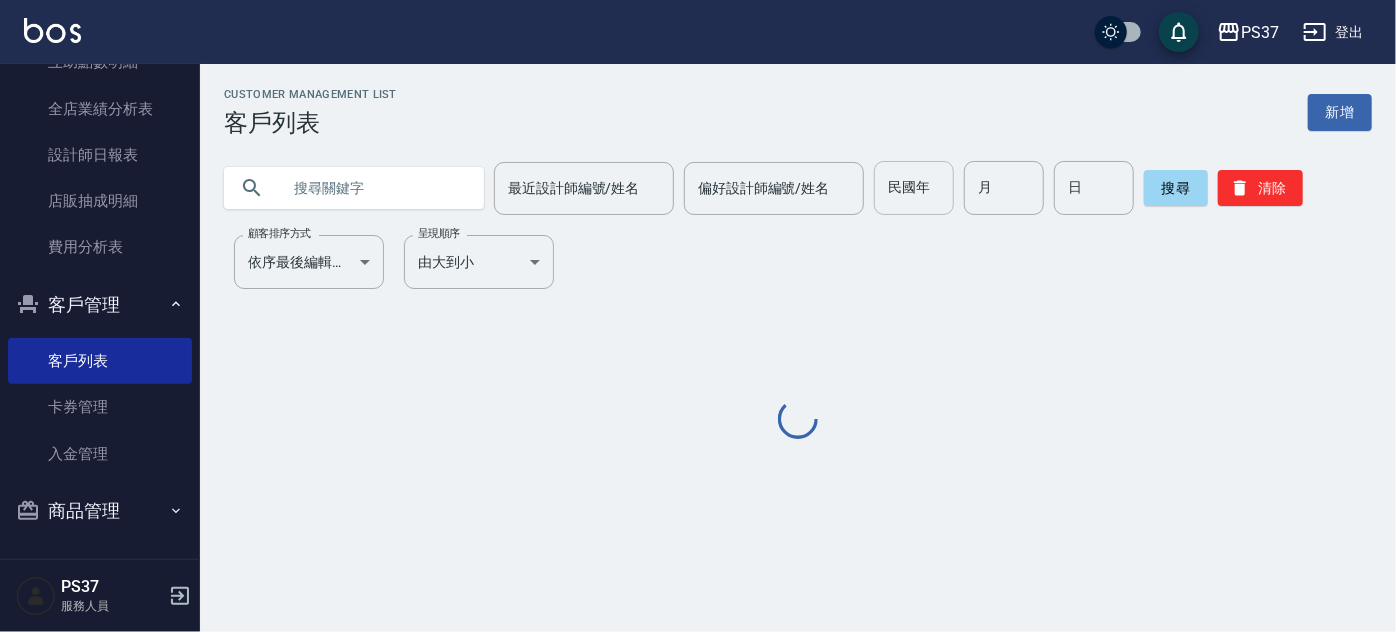 click on "民國年" at bounding box center (914, 188) 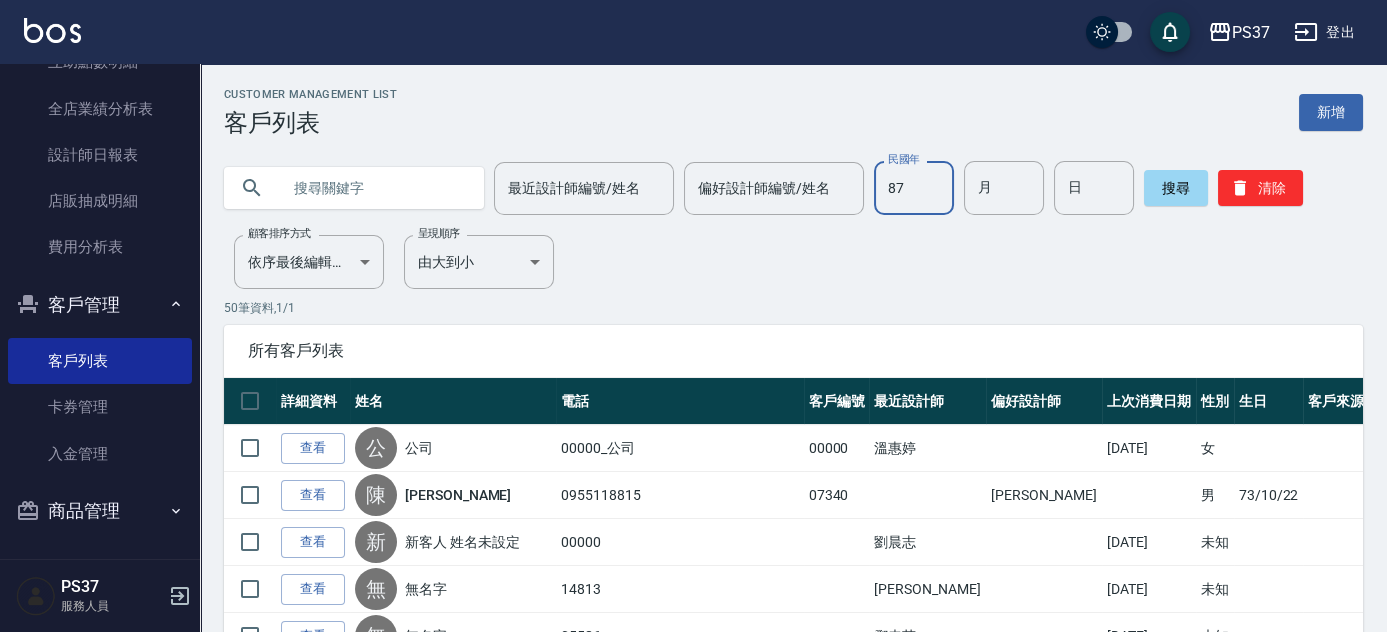 type on "87" 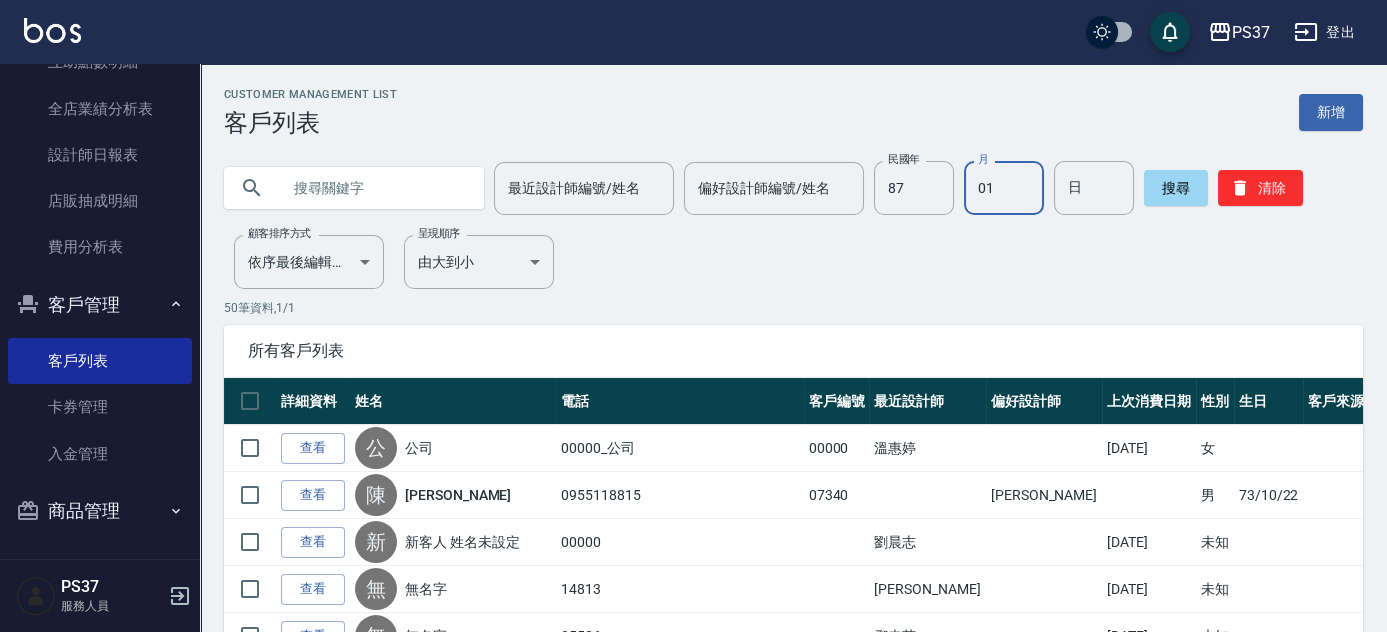 type on "01" 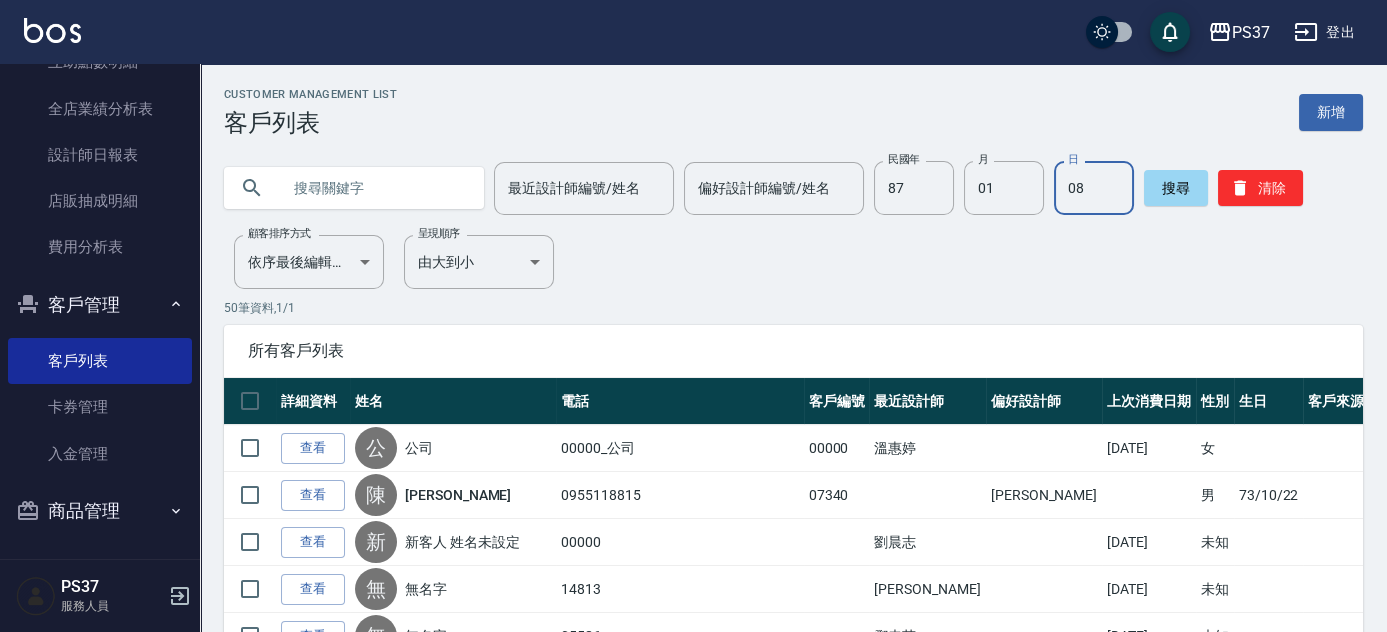 type on "08" 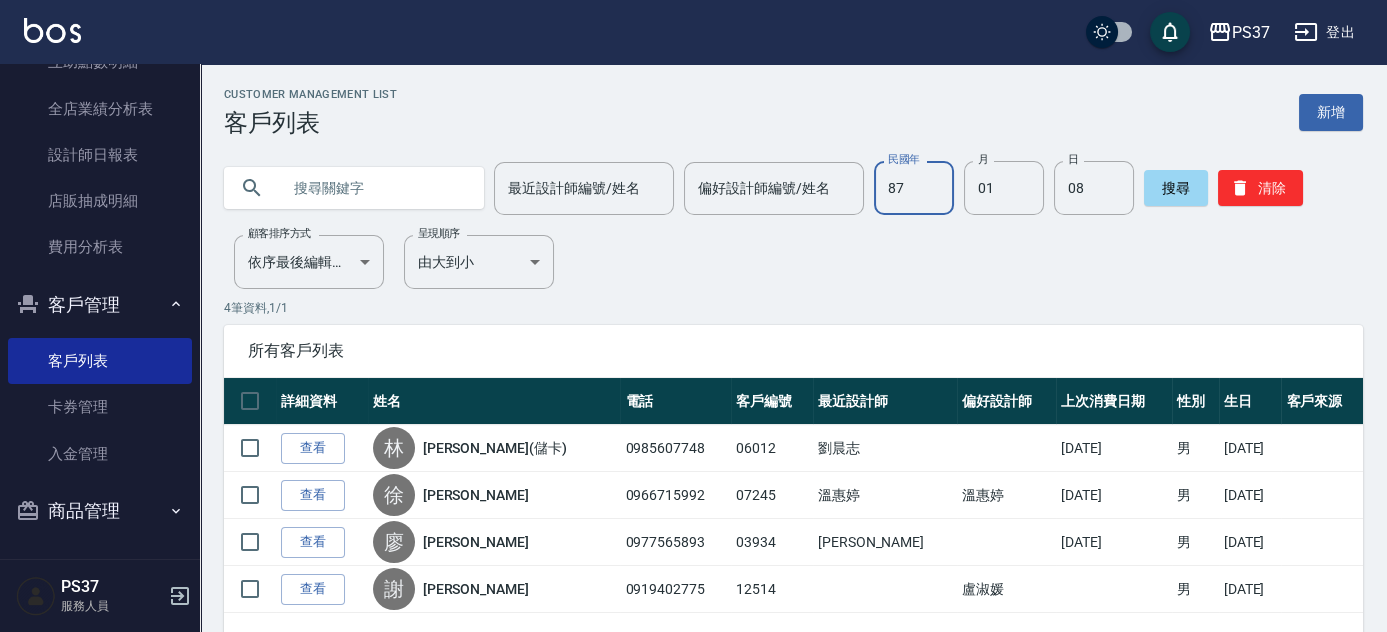 click on "87" at bounding box center [914, 188] 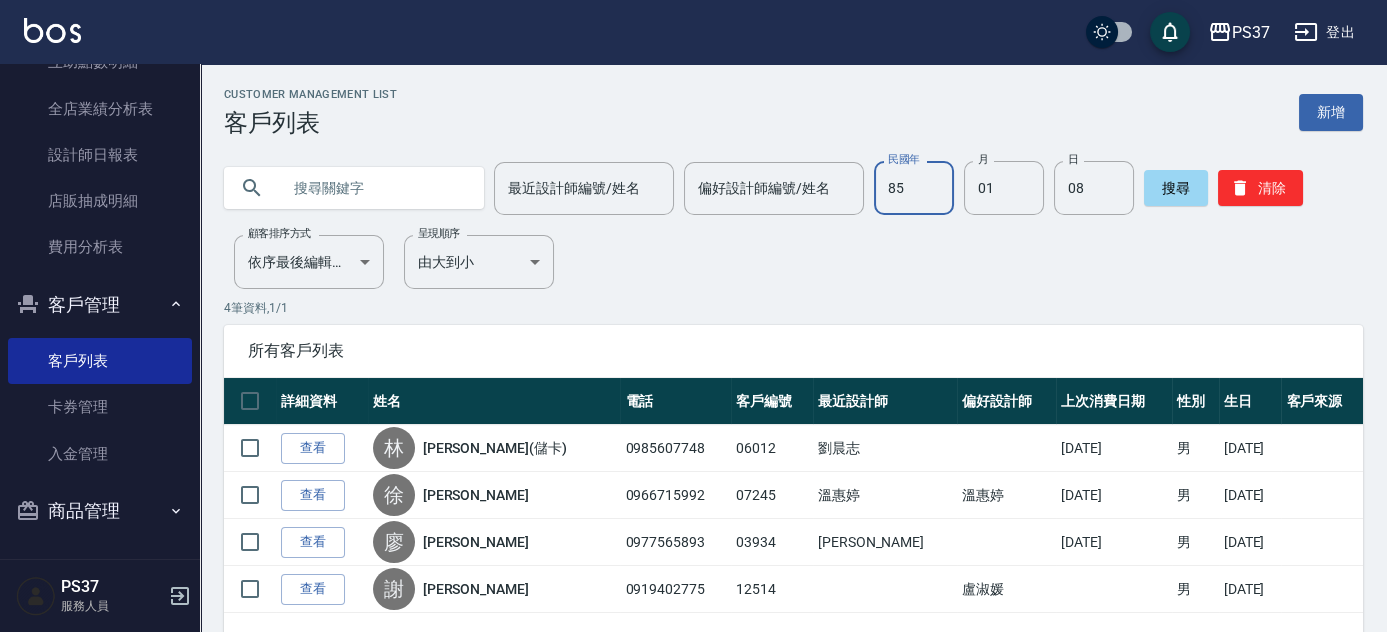 type on "85" 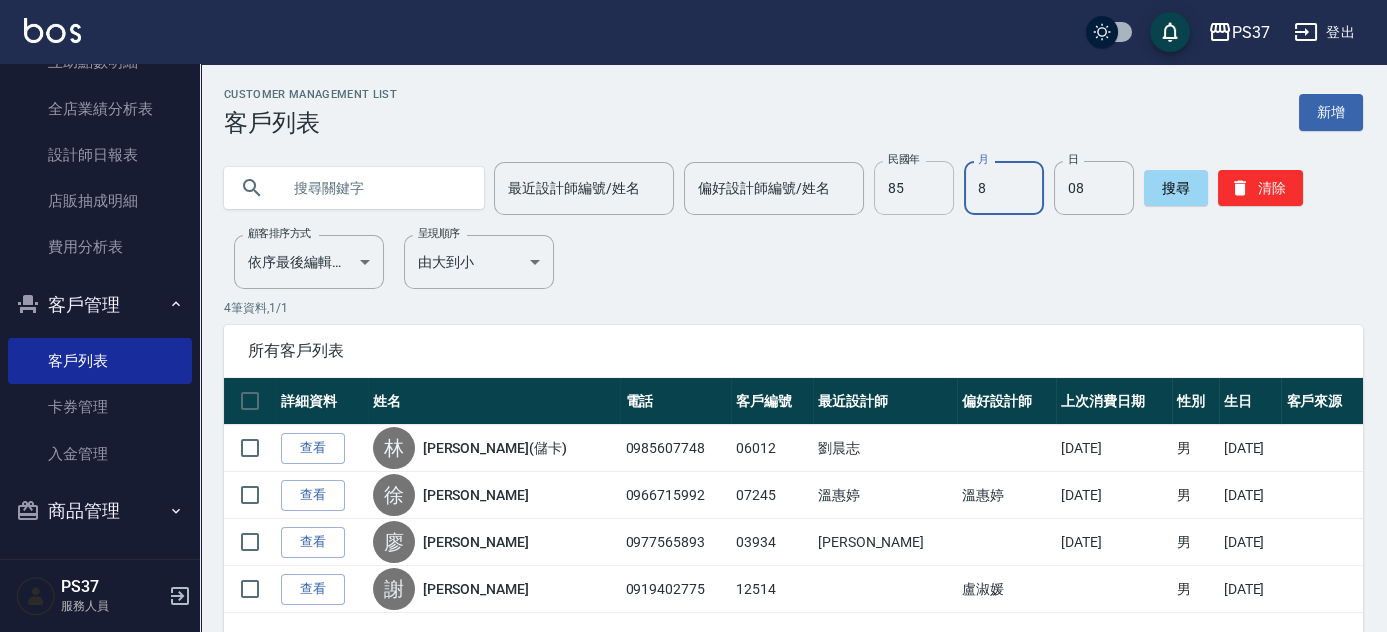 type on "8" 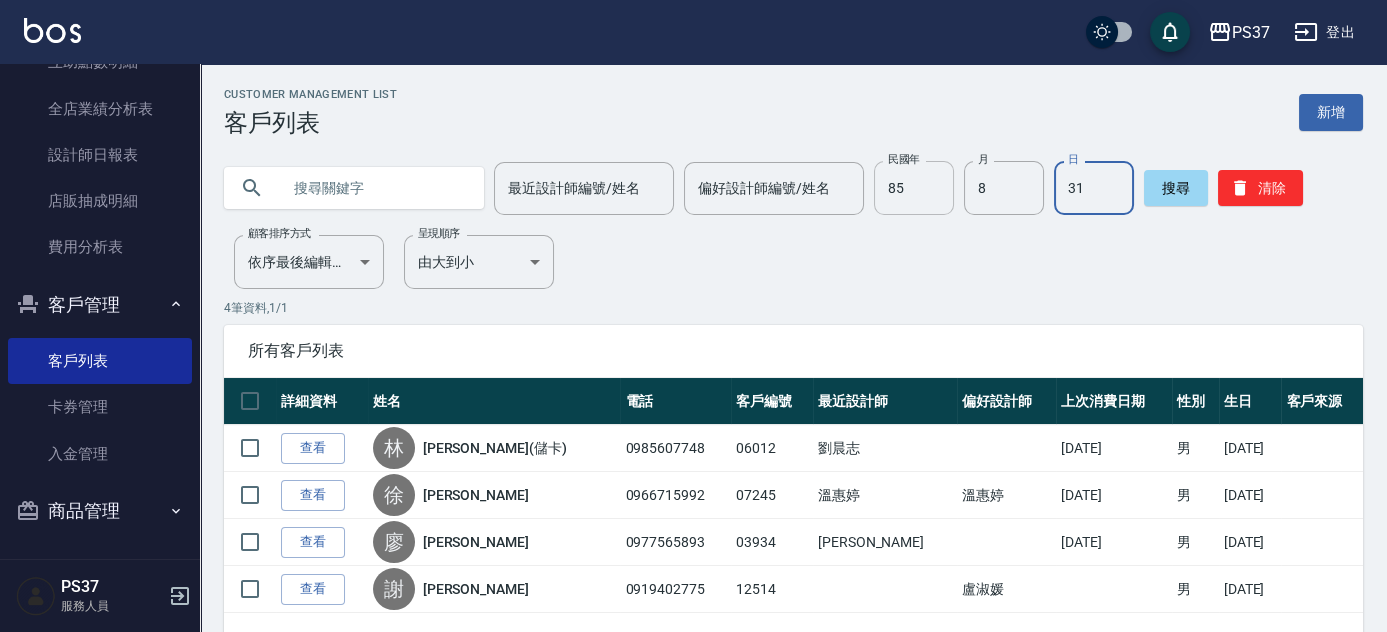 type on "31" 